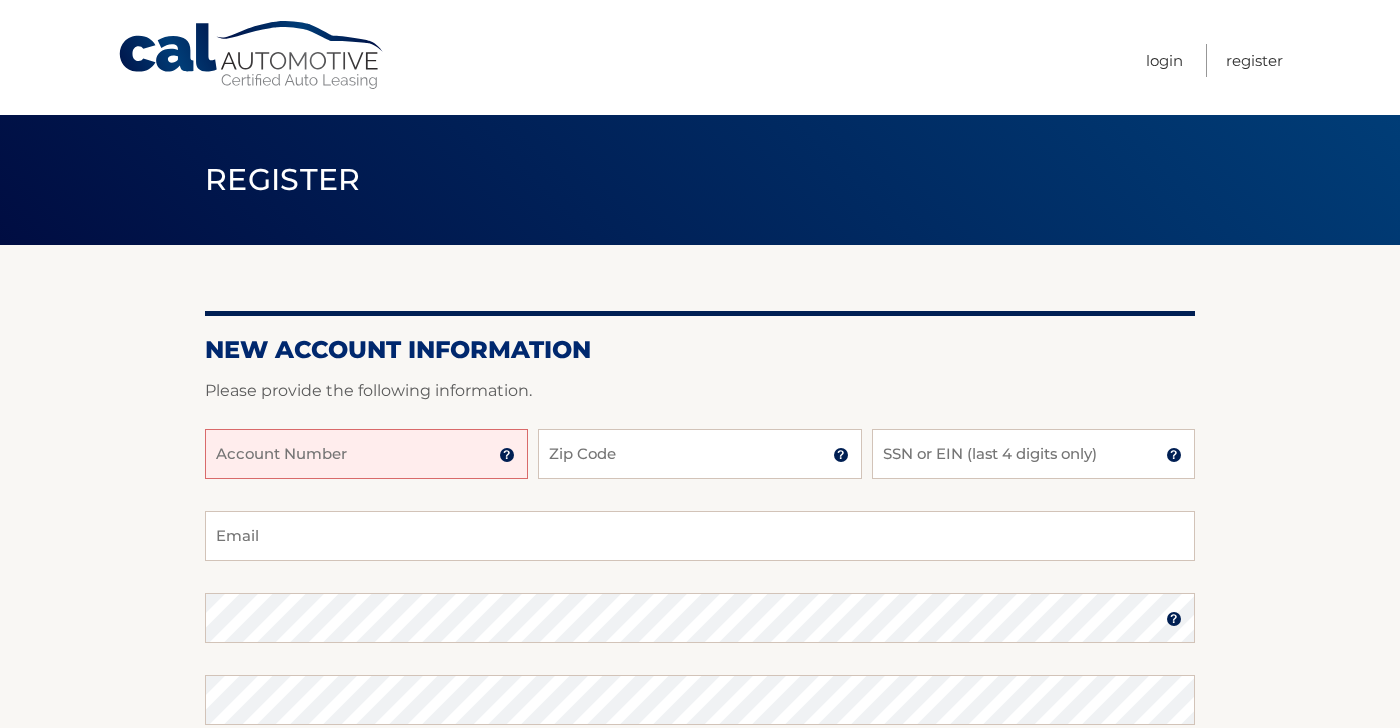 scroll, scrollTop: 0, scrollLeft: 0, axis: both 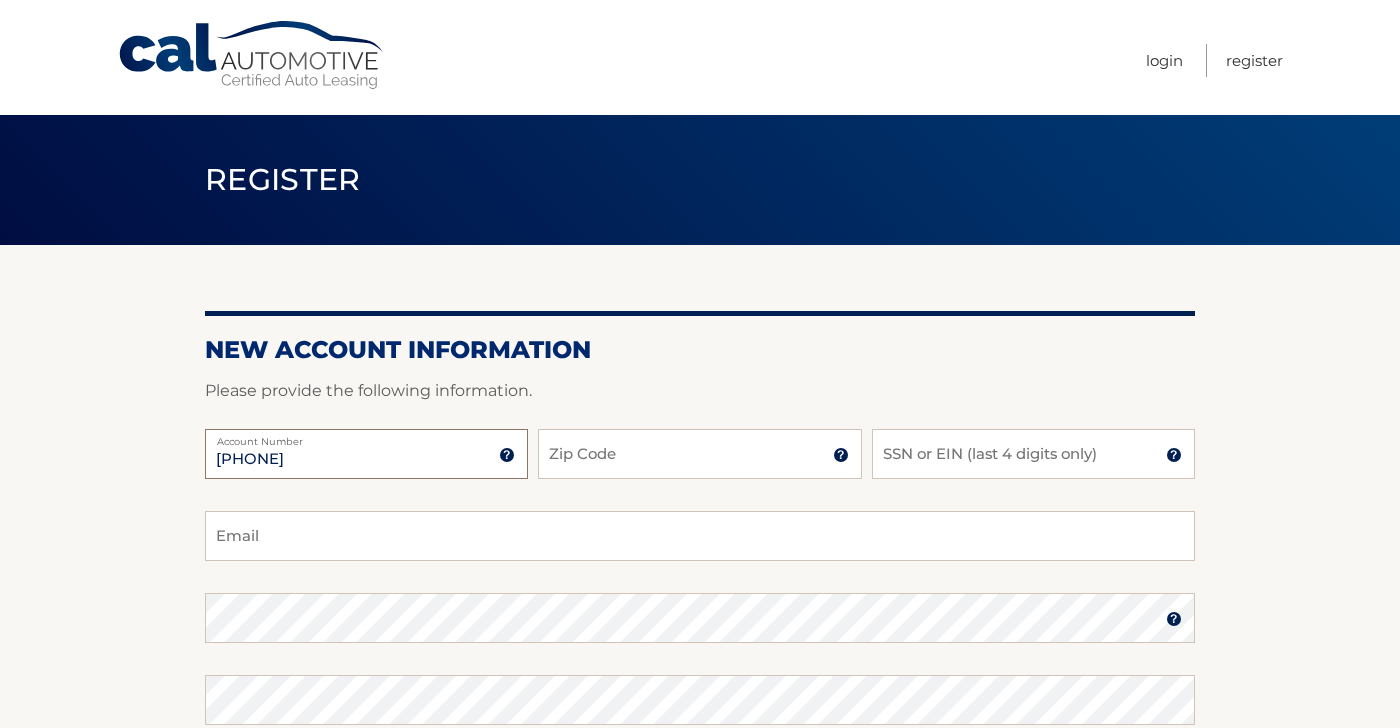type on "44455944872" 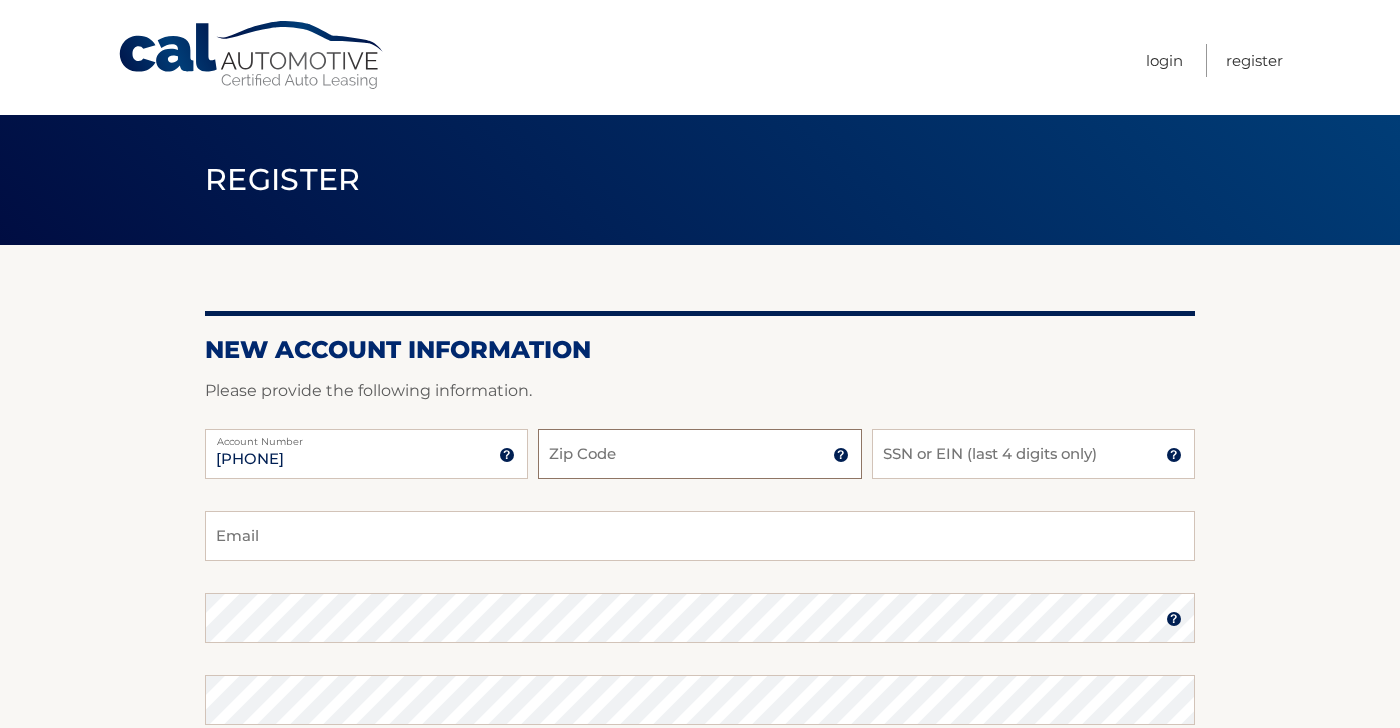 click on "Zip Code" at bounding box center (699, 454) 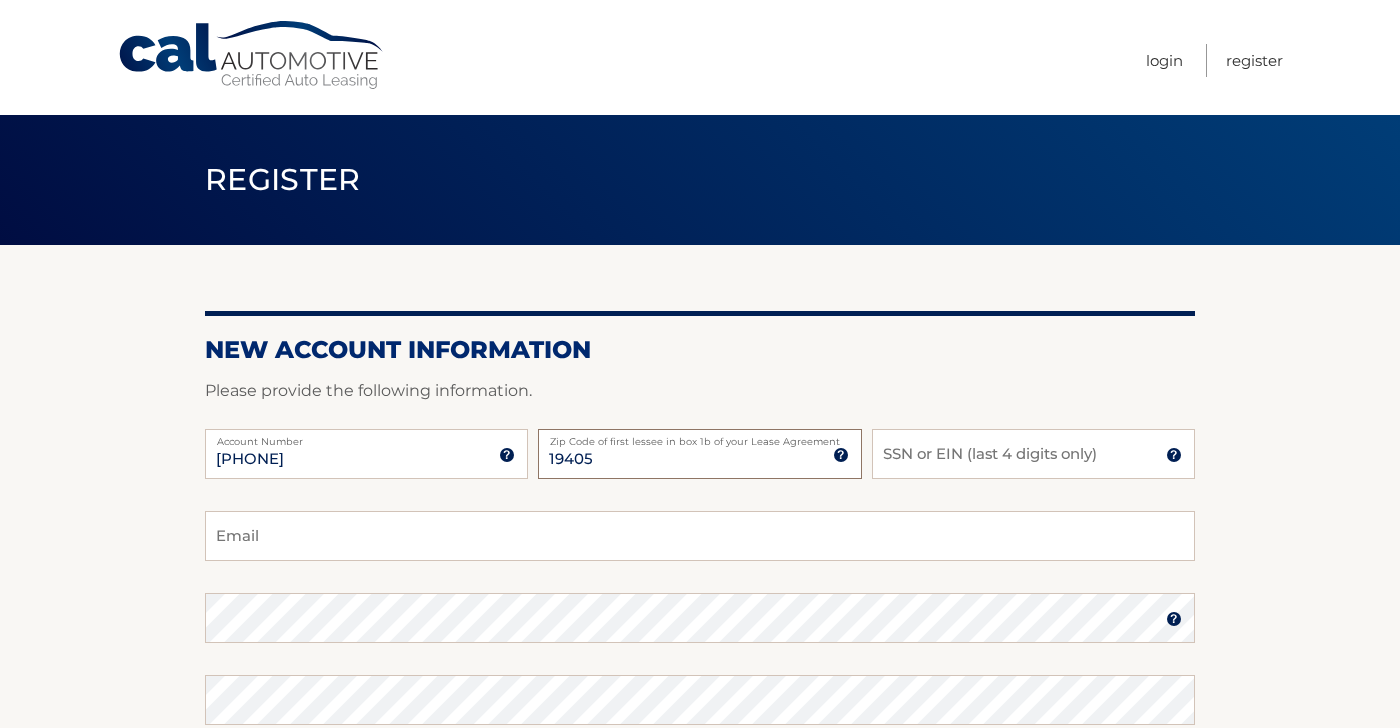 type on "19405" 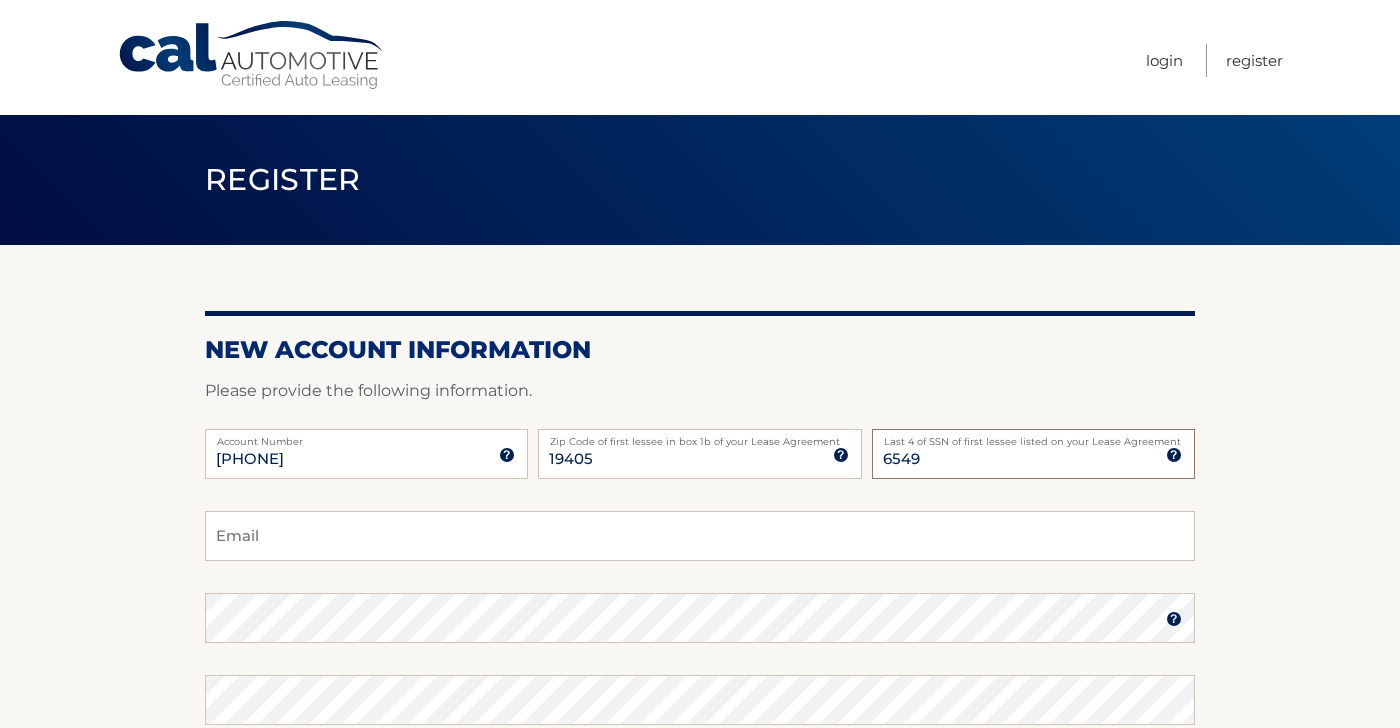 type on "6549" 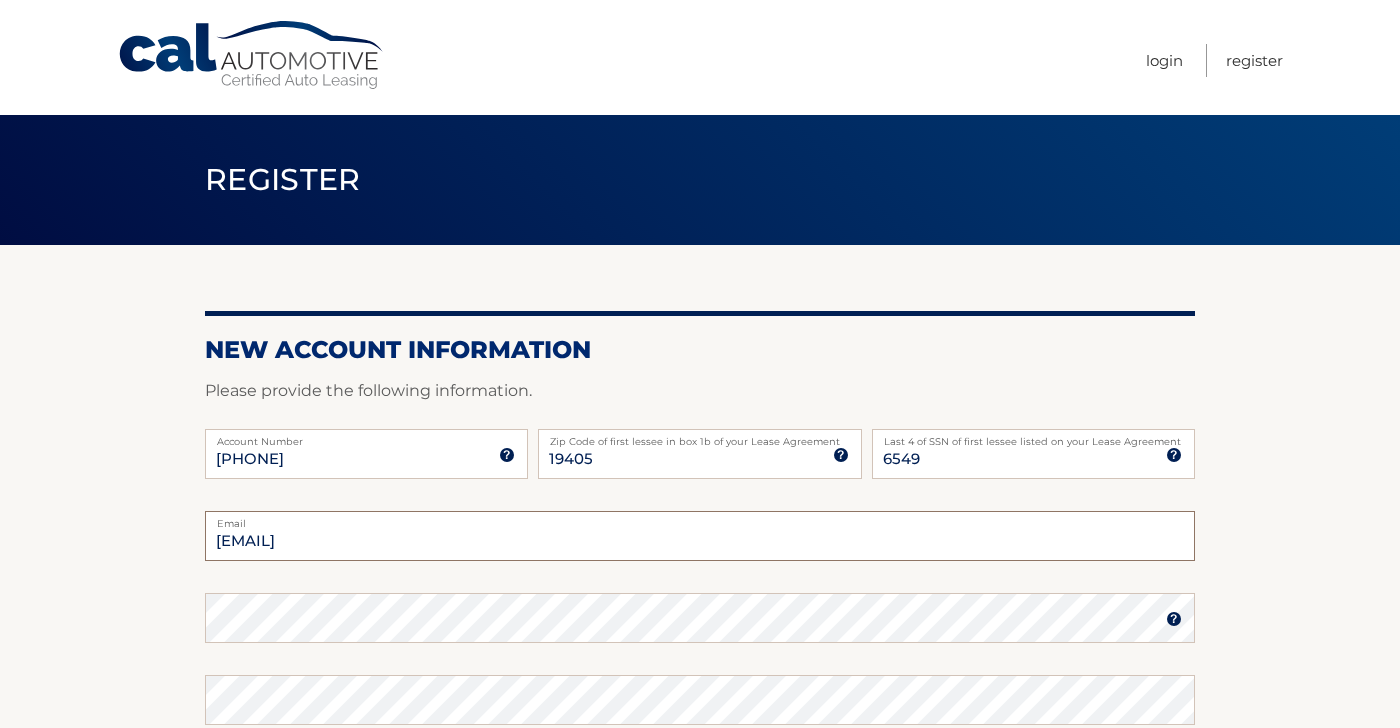 type on "sheri.l.delaware@gmail.com" 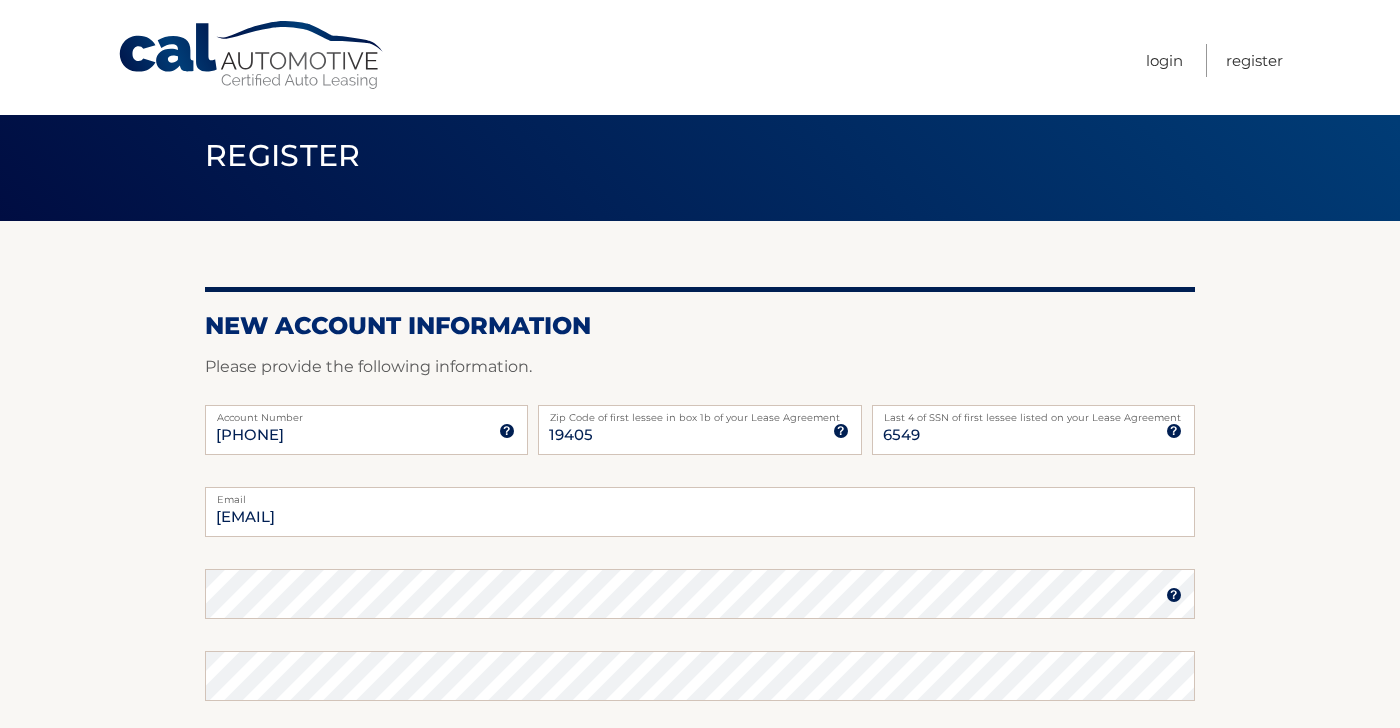scroll, scrollTop: 36, scrollLeft: 0, axis: vertical 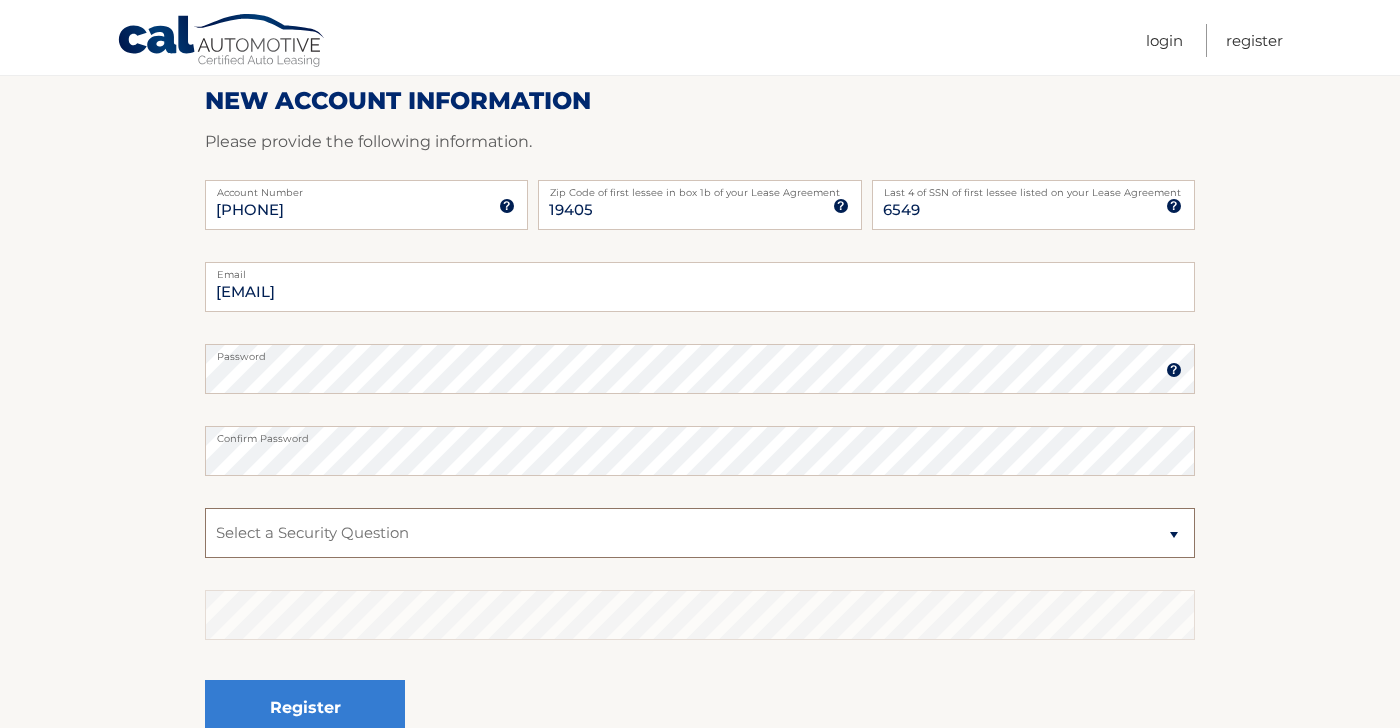 select on "5" 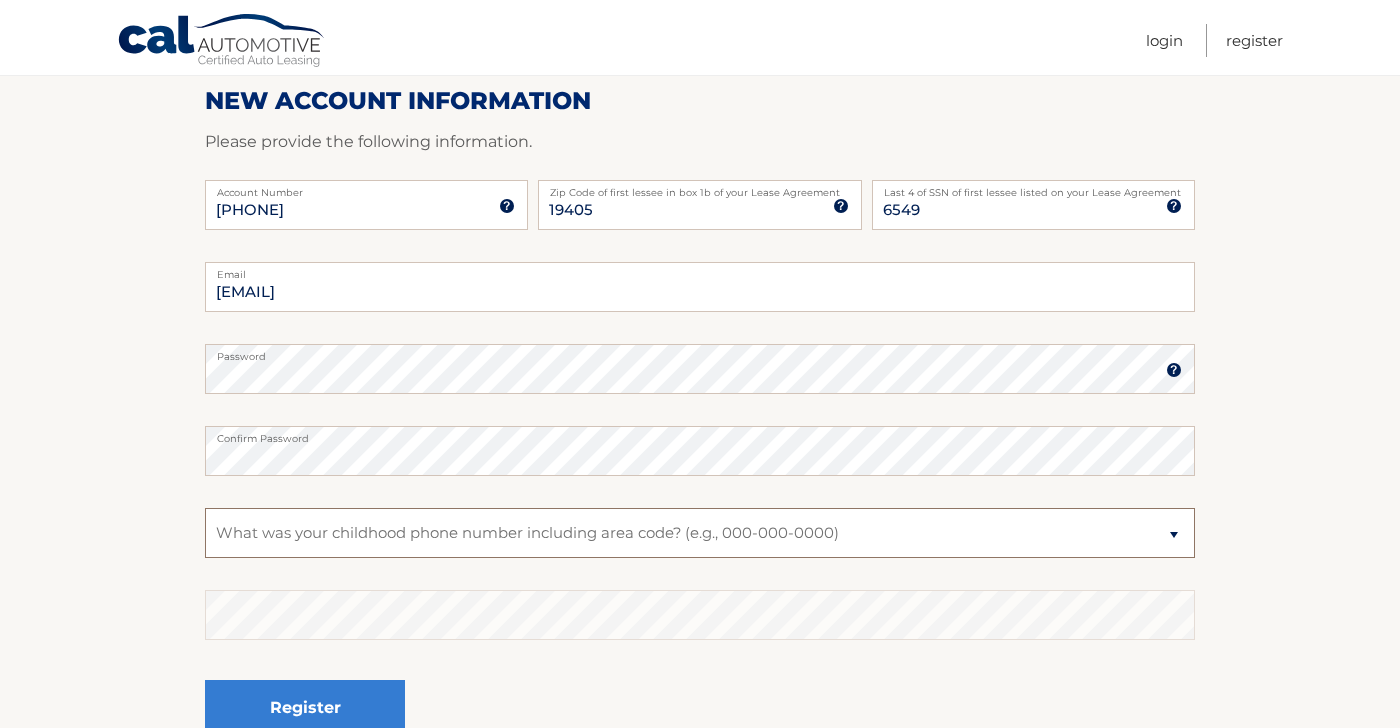 click on "What was your childhood phone number including area code? (e.g., 000-000-0000)" at bounding box center [0, 0] 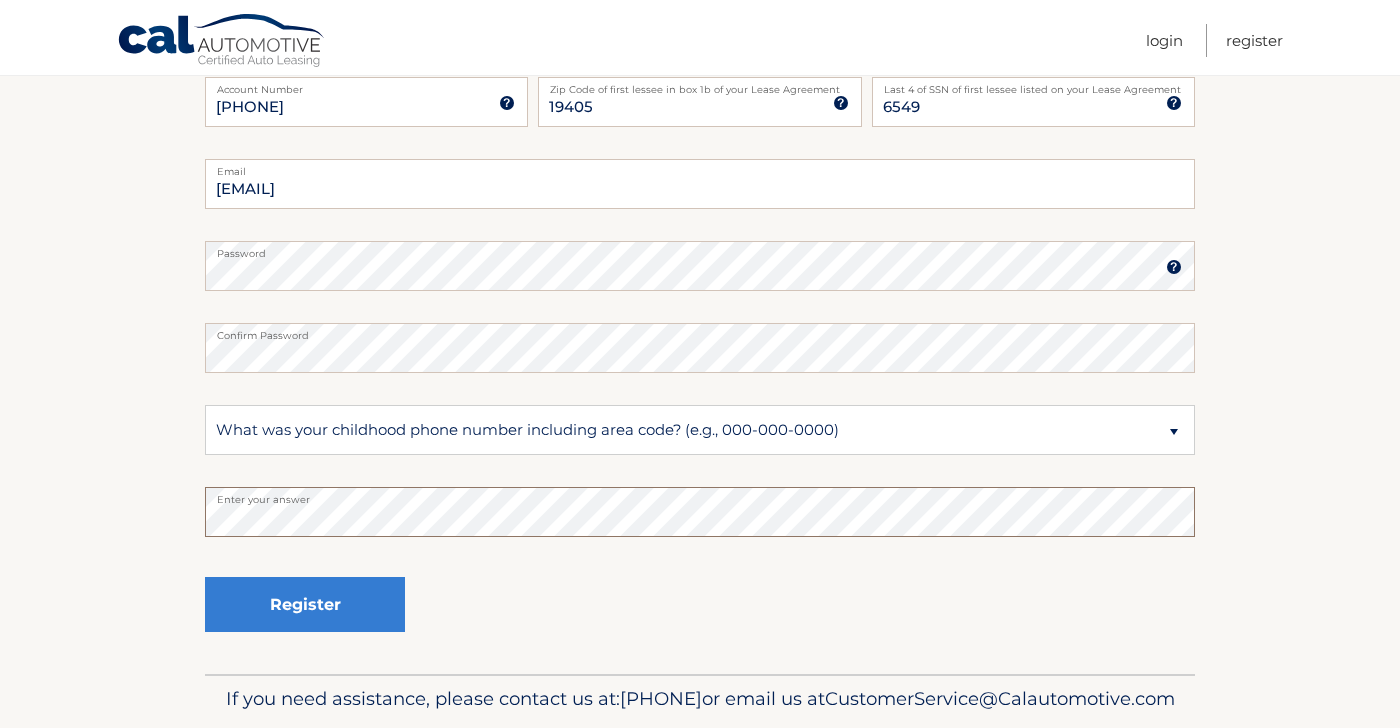 scroll, scrollTop: 434, scrollLeft: 0, axis: vertical 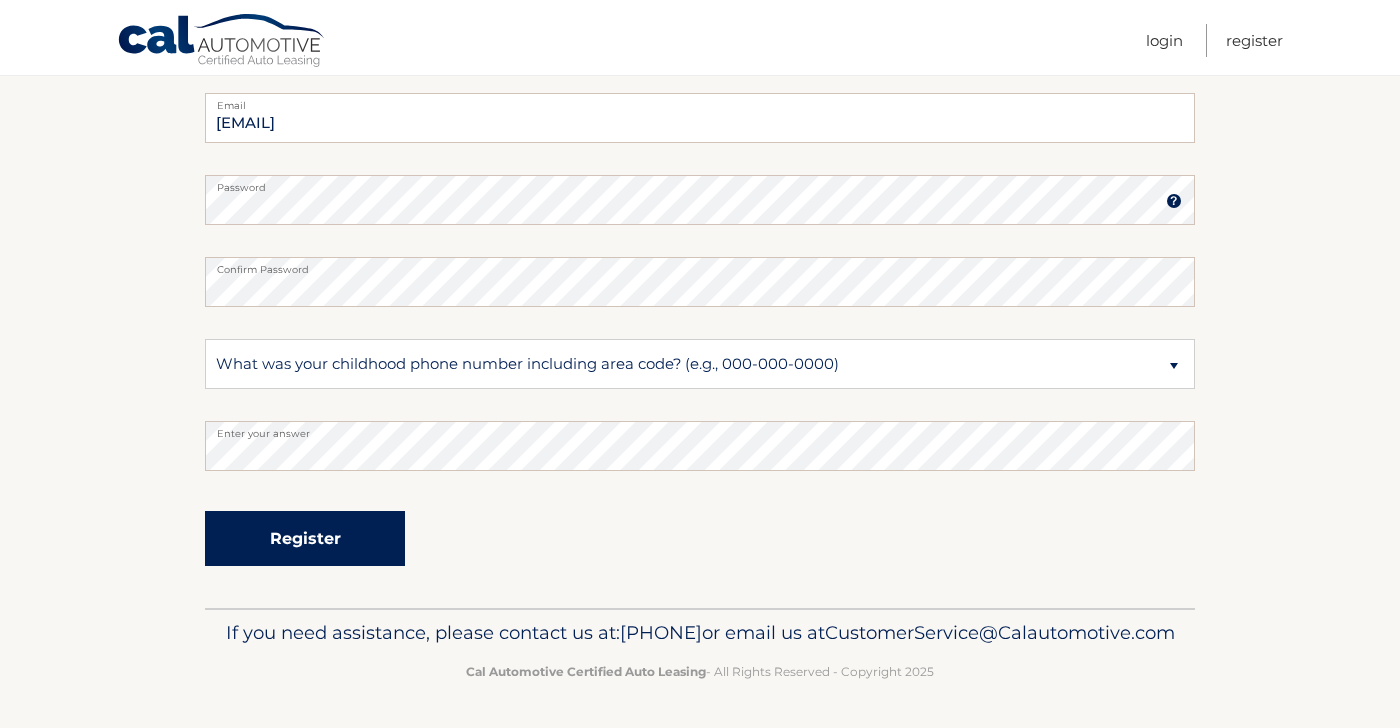 click on "Register" at bounding box center [305, 538] 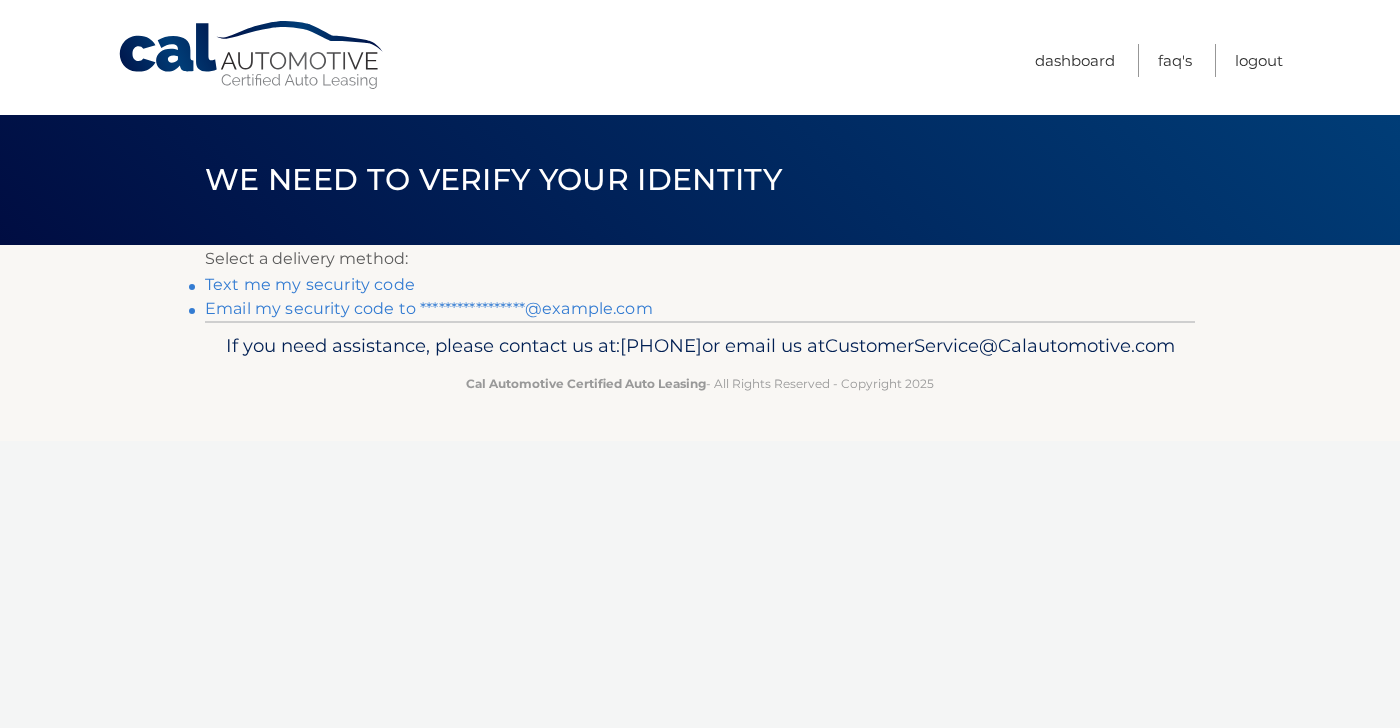 scroll, scrollTop: 0, scrollLeft: 0, axis: both 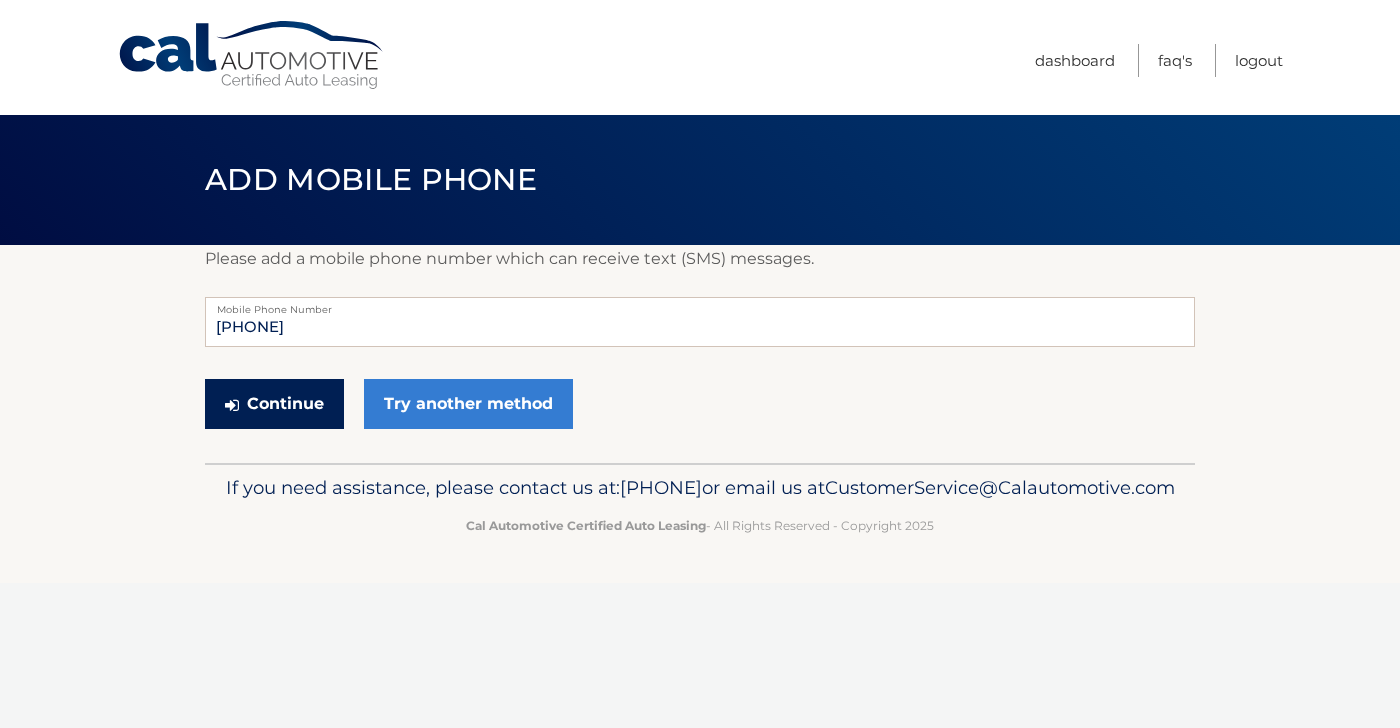 click on "Continue" at bounding box center (274, 404) 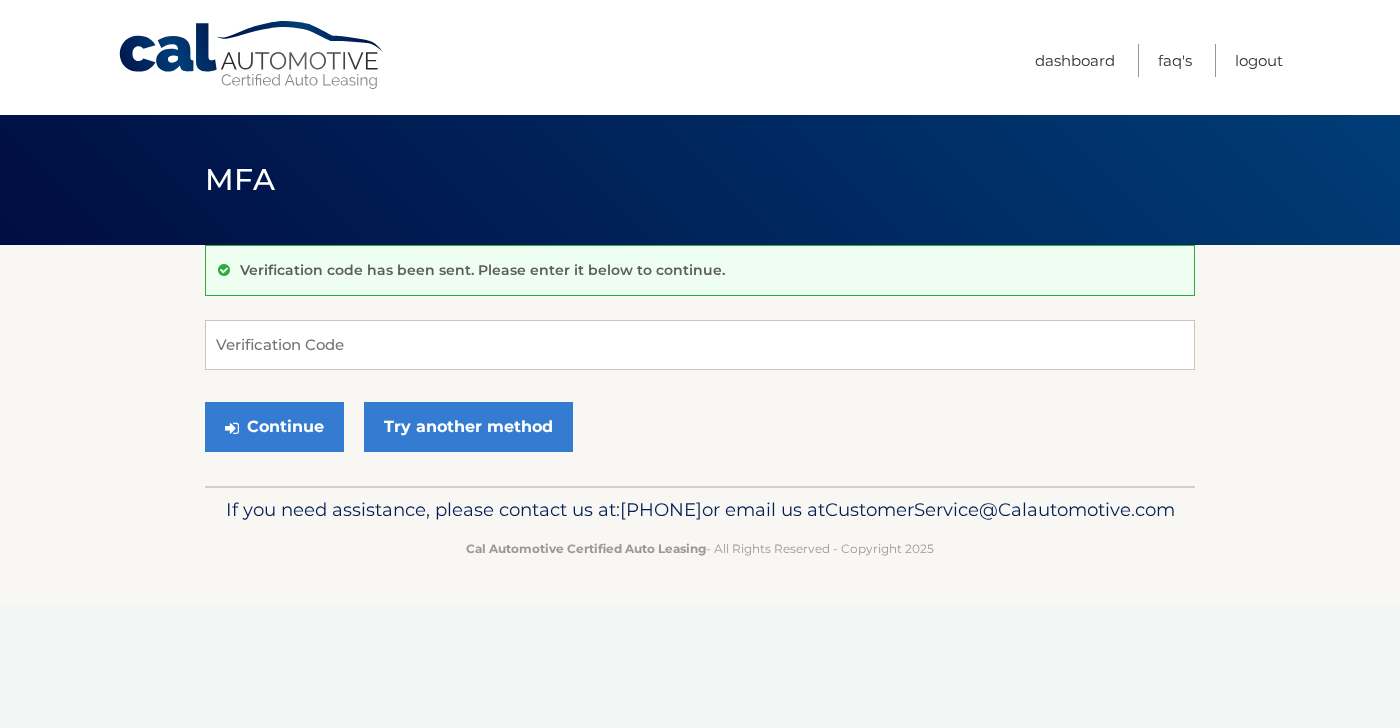 scroll, scrollTop: 0, scrollLeft: 0, axis: both 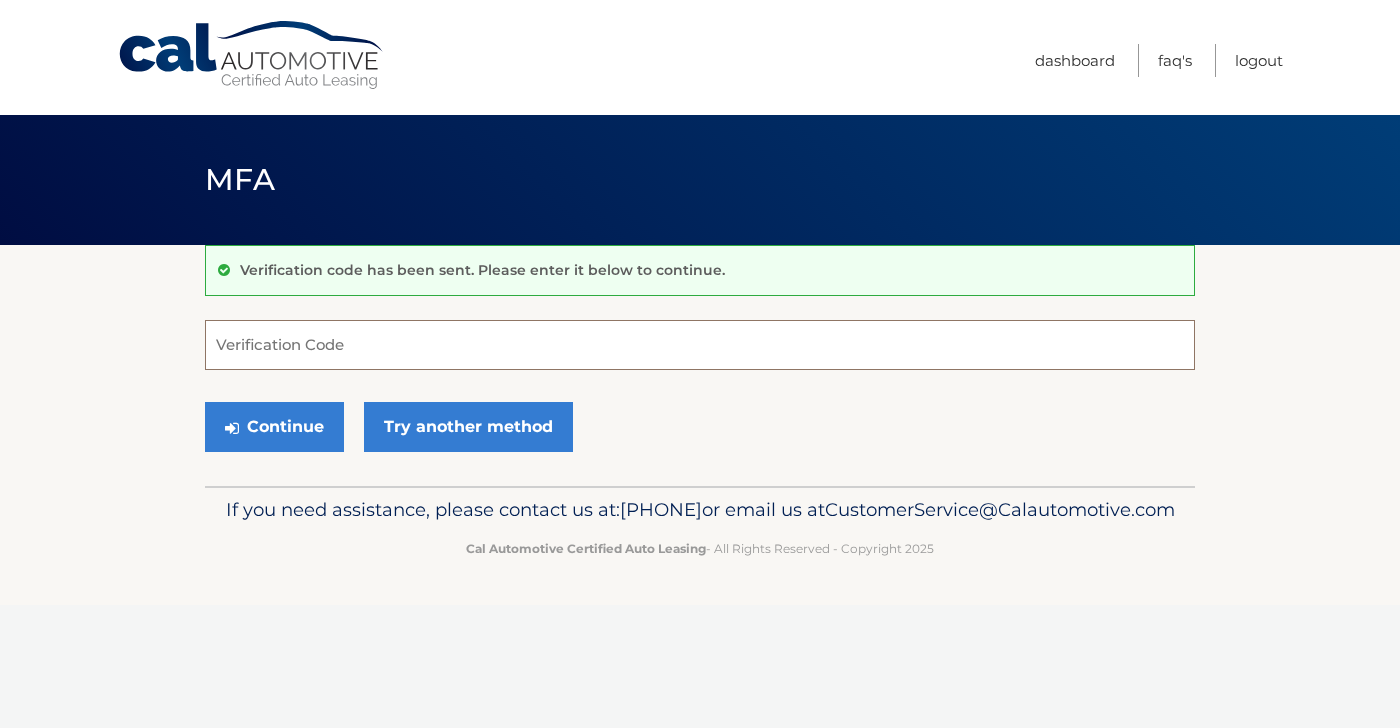 click on "Verification Code" at bounding box center (700, 345) 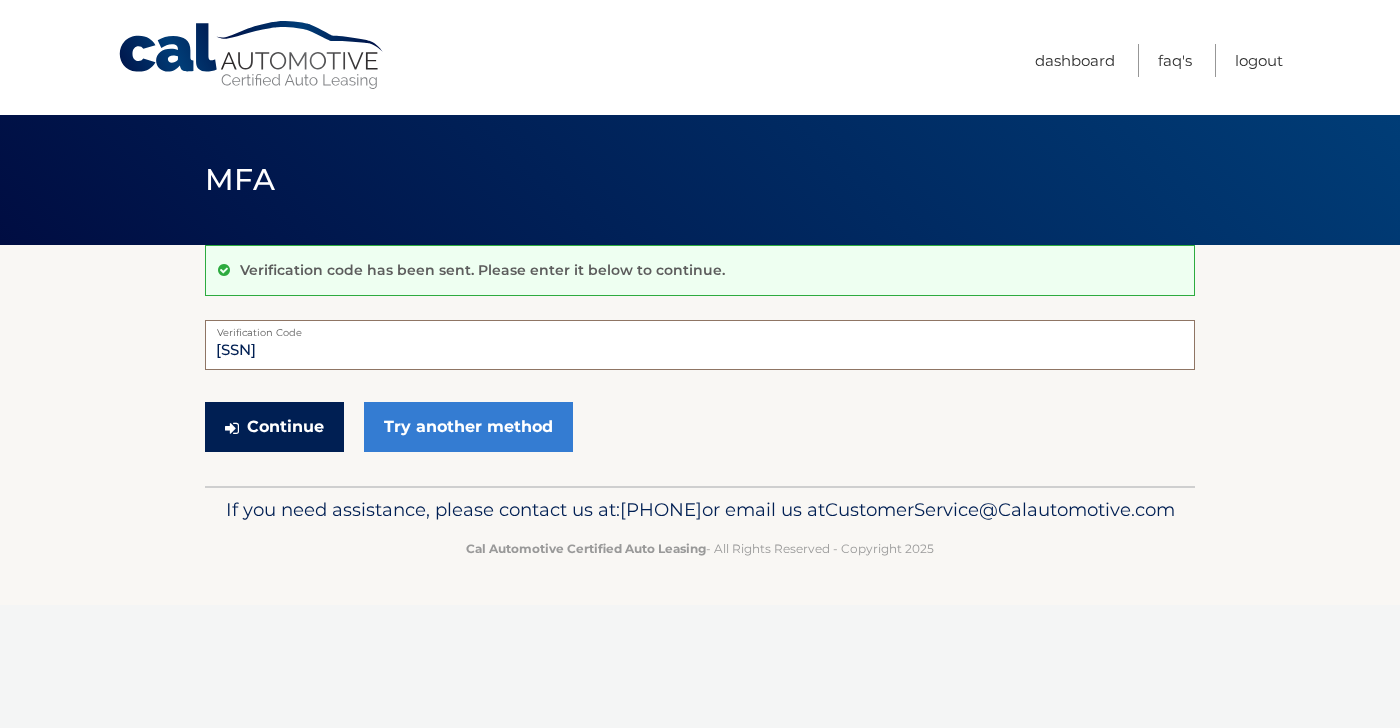 type on "029995" 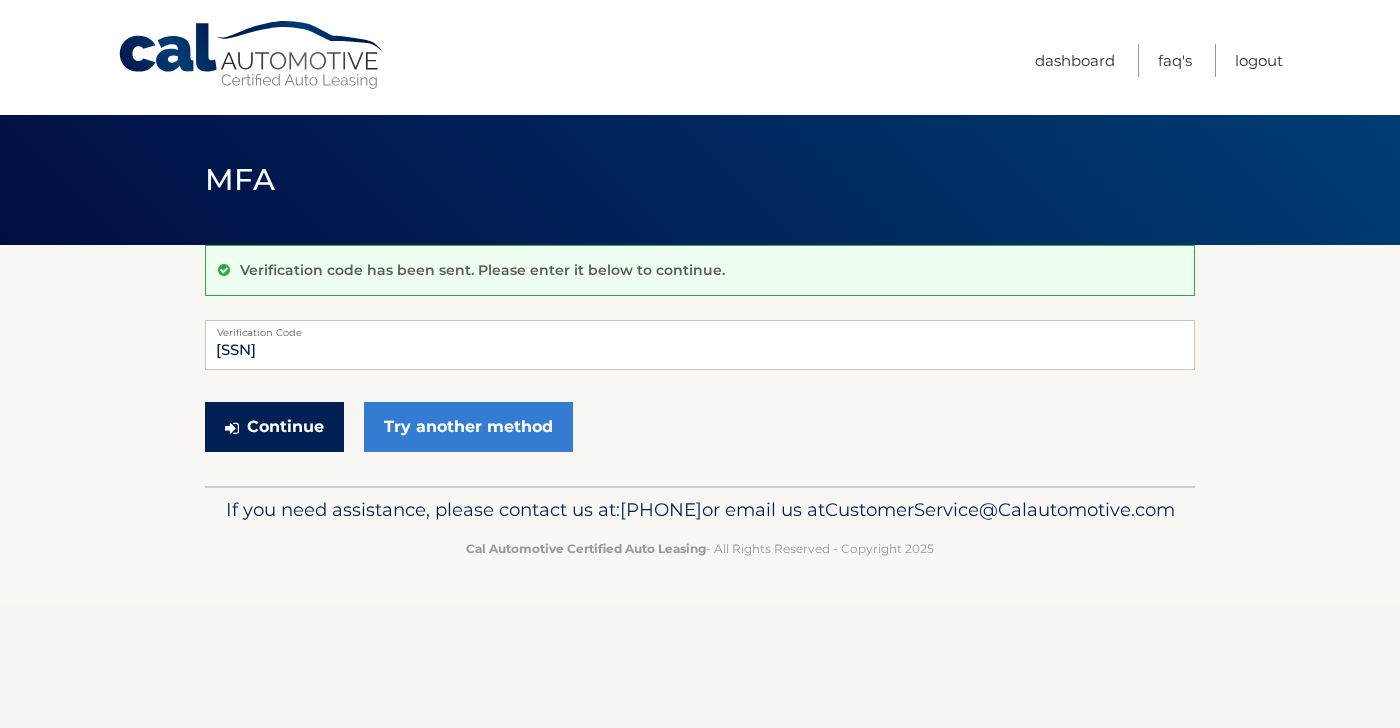 click on "Continue" at bounding box center [274, 427] 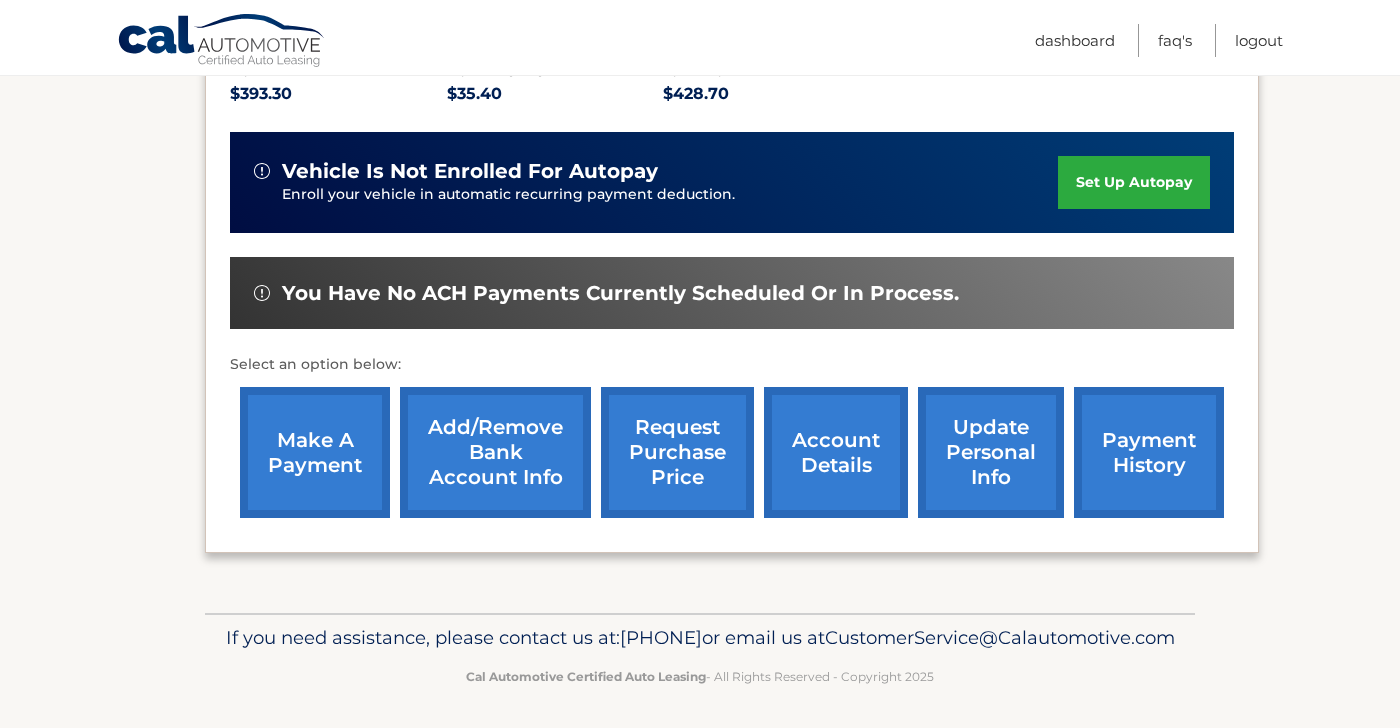 scroll, scrollTop: 453, scrollLeft: 0, axis: vertical 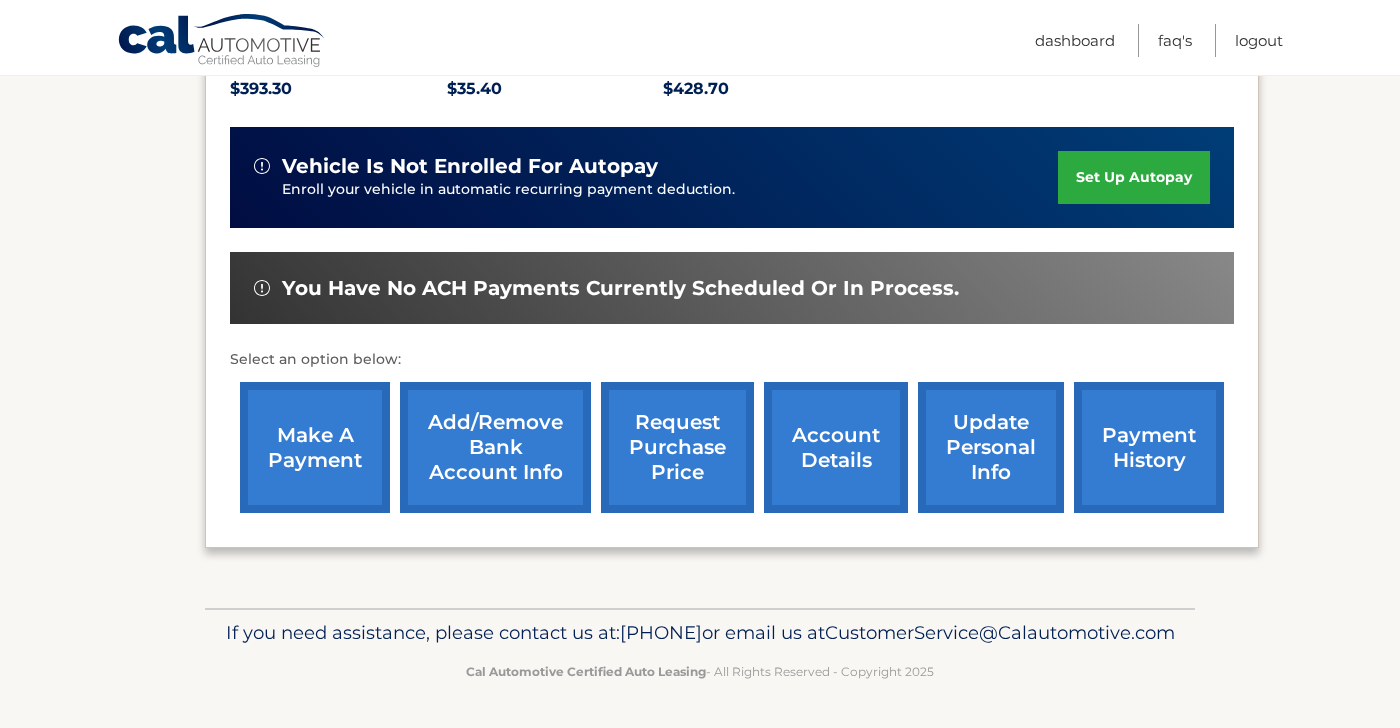 click on "make a payment" at bounding box center (315, 447) 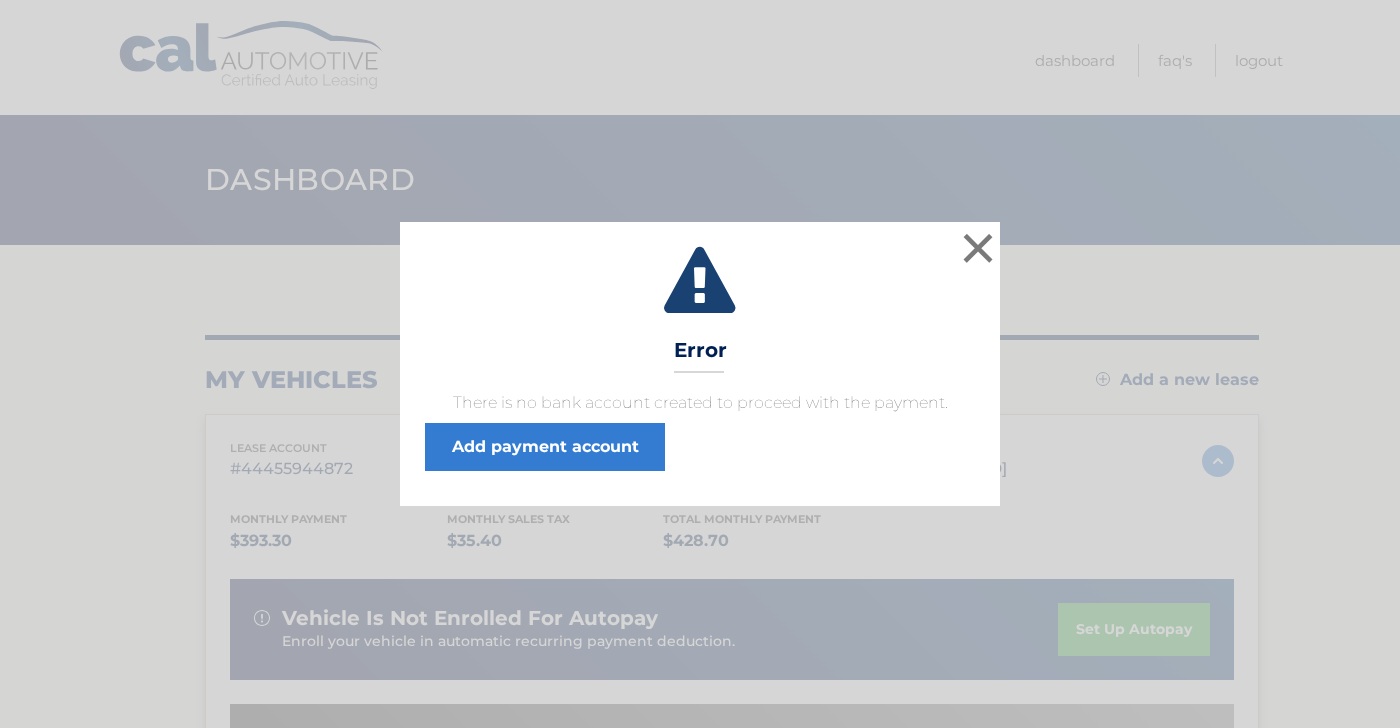 scroll, scrollTop: 0, scrollLeft: 0, axis: both 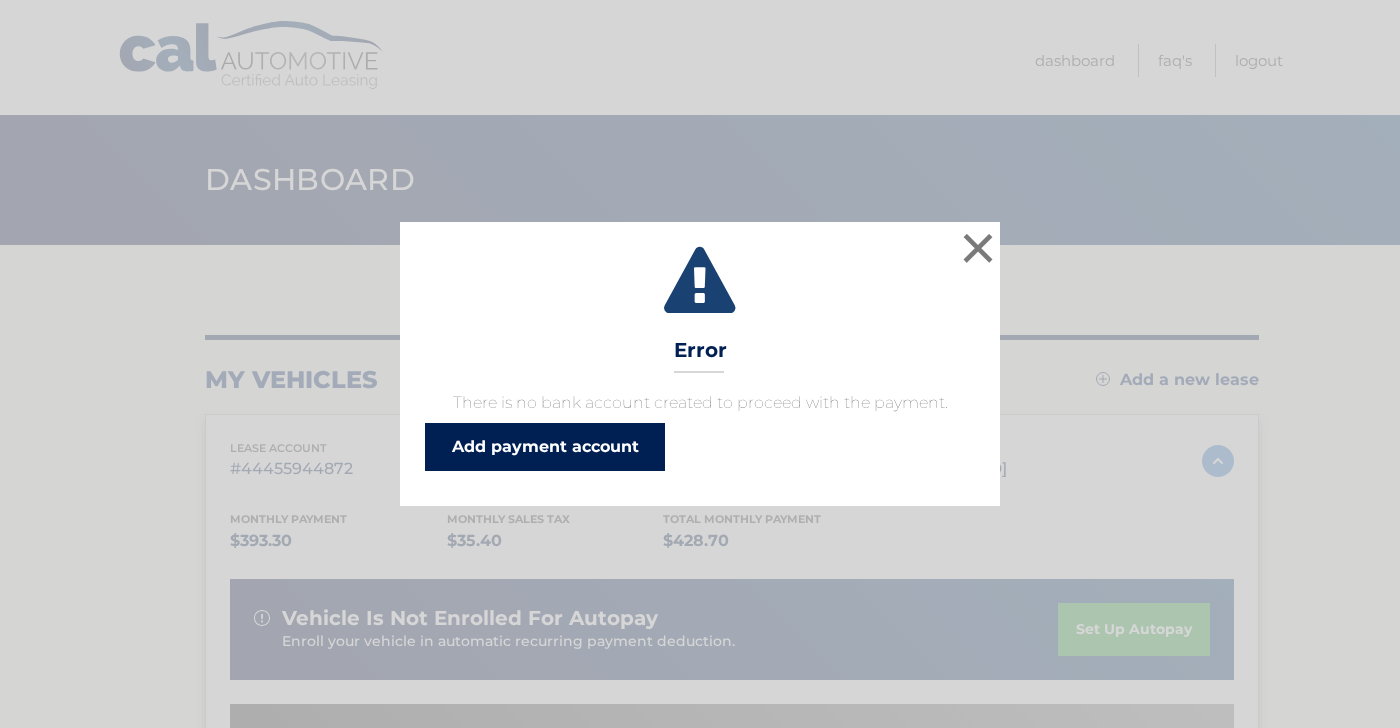 click on "Add payment account" at bounding box center [545, 447] 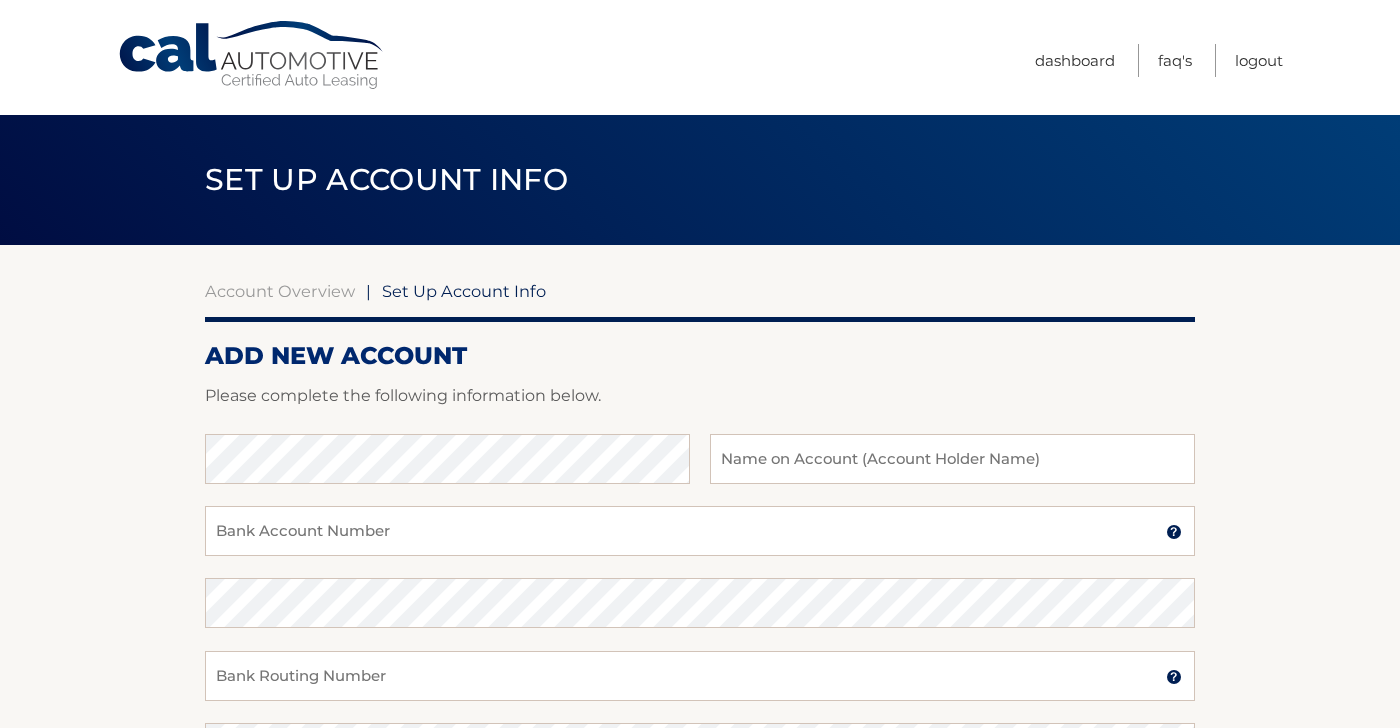 scroll, scrollTop: 0, scrollLeft: 0, axis: both 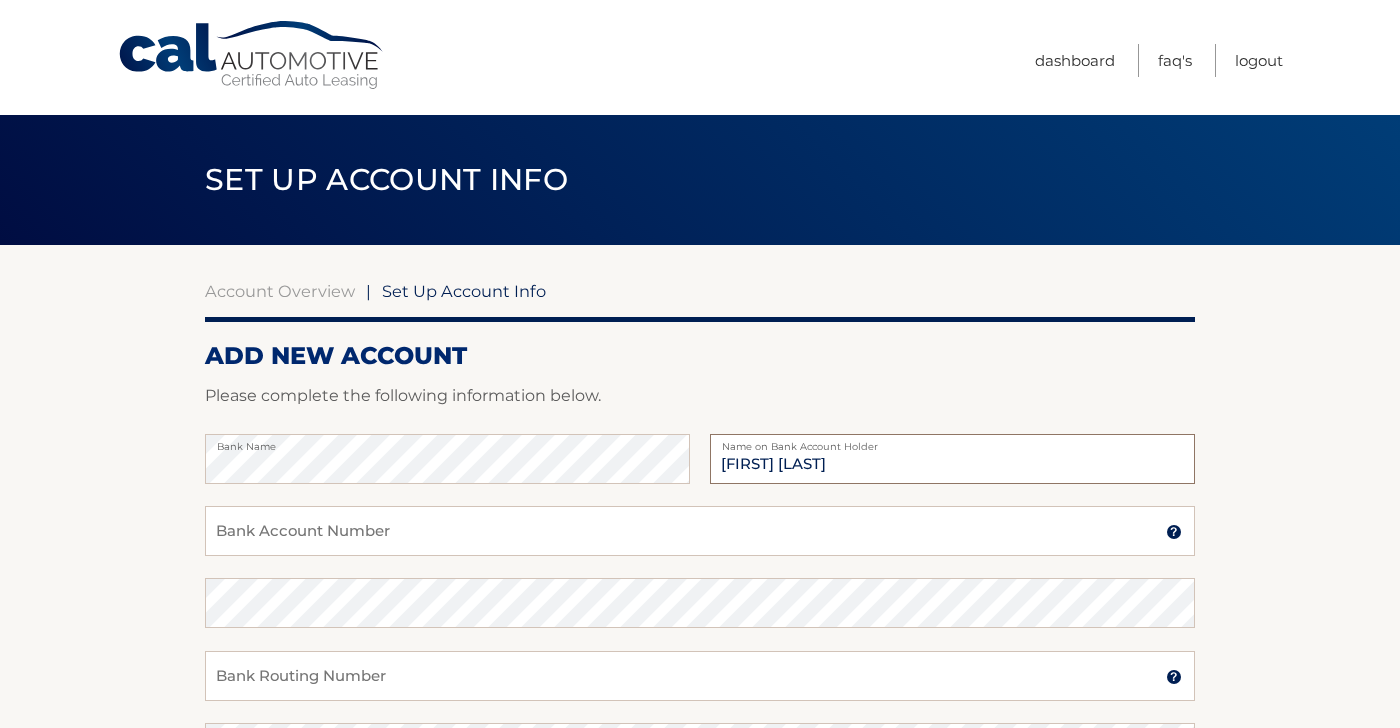 type on "[FIRST] [LAST]" 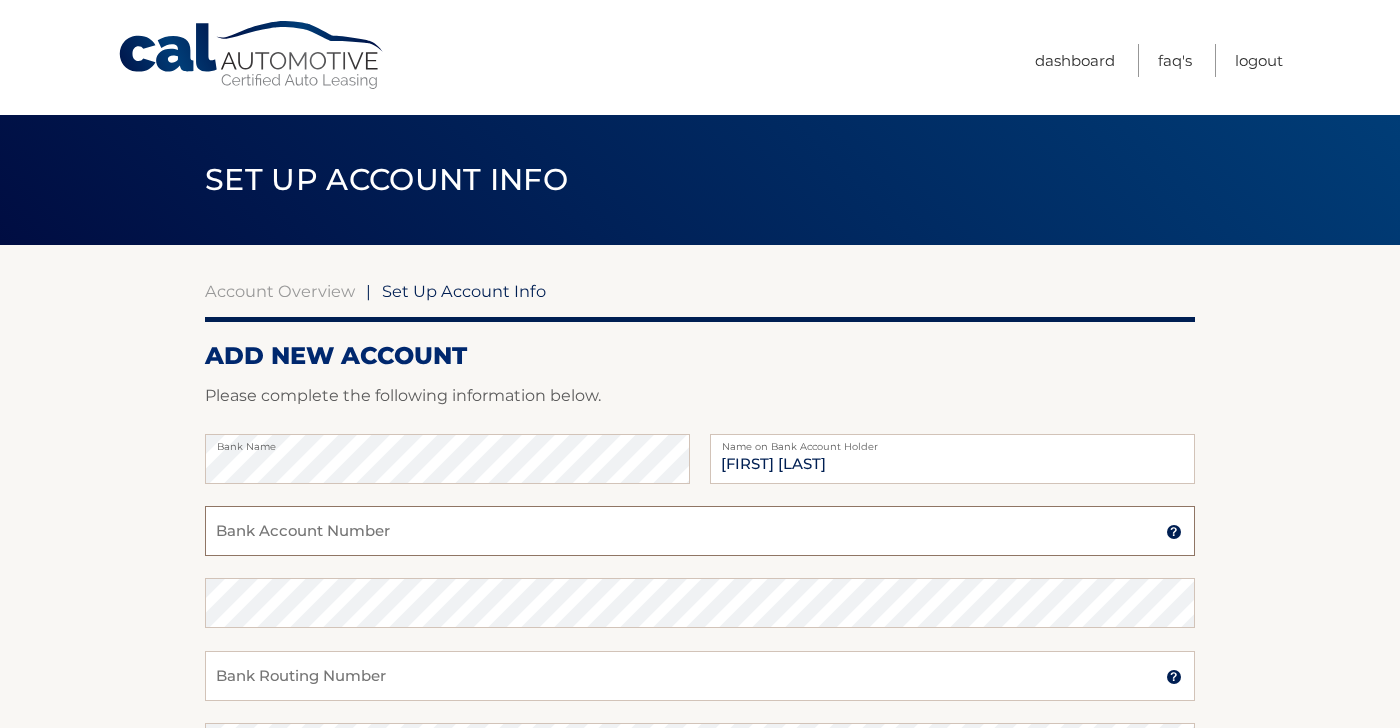 click on "Bank Account Number" at bounding box center (700, 531) 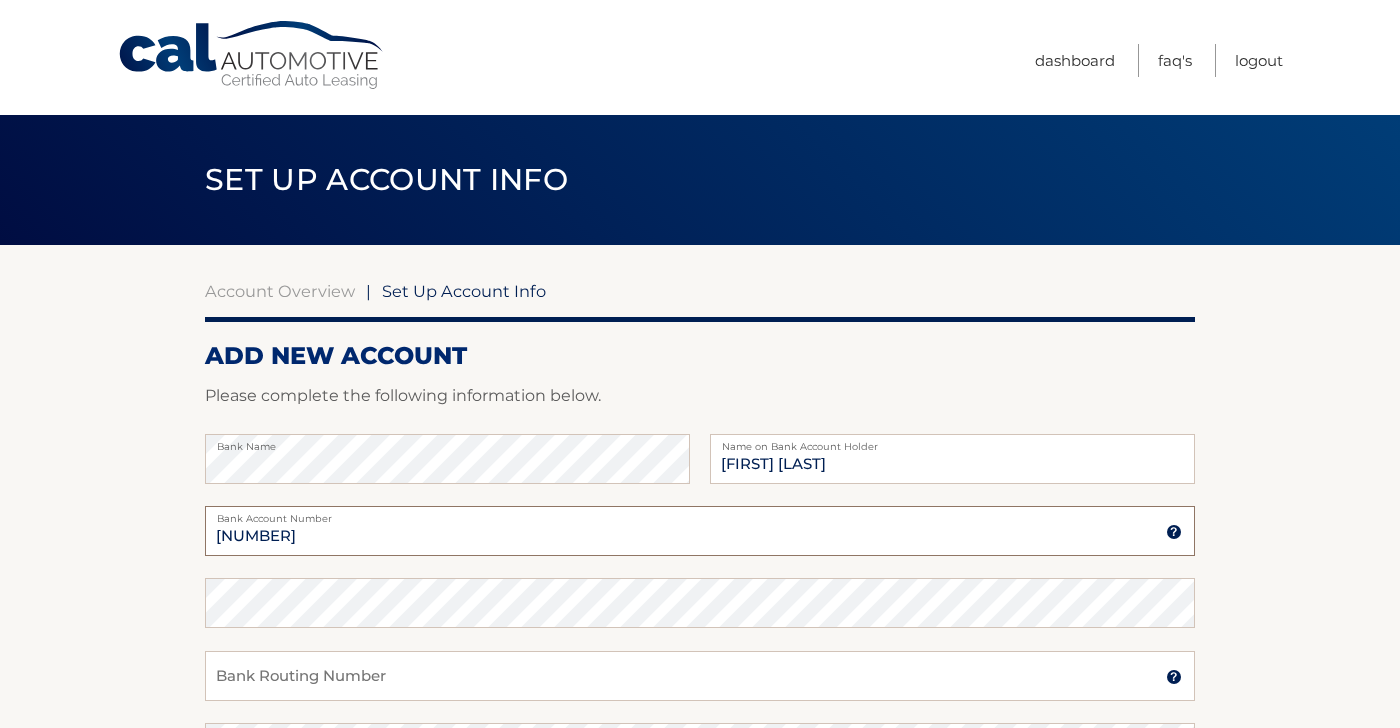 type on "[NUMBER]" 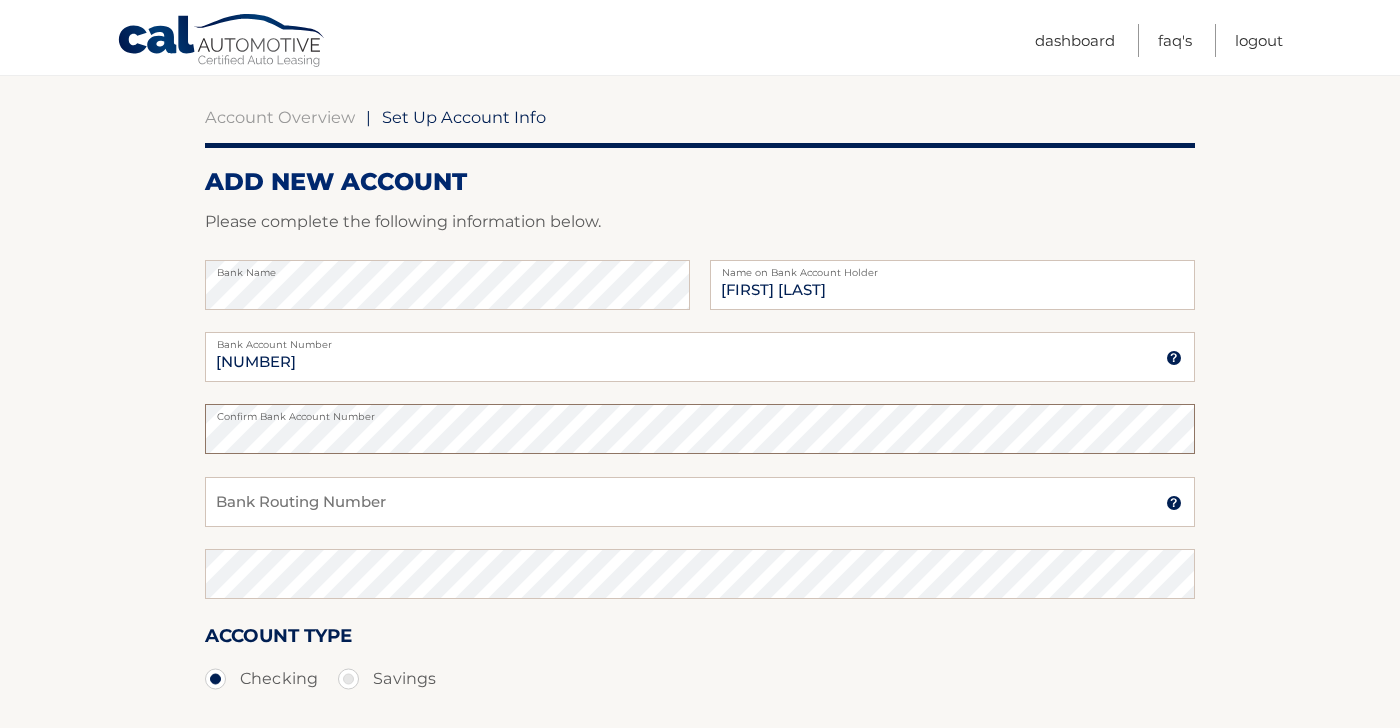 scroll, scrollTop: 177, scrollLeft: 0, axis: vertical 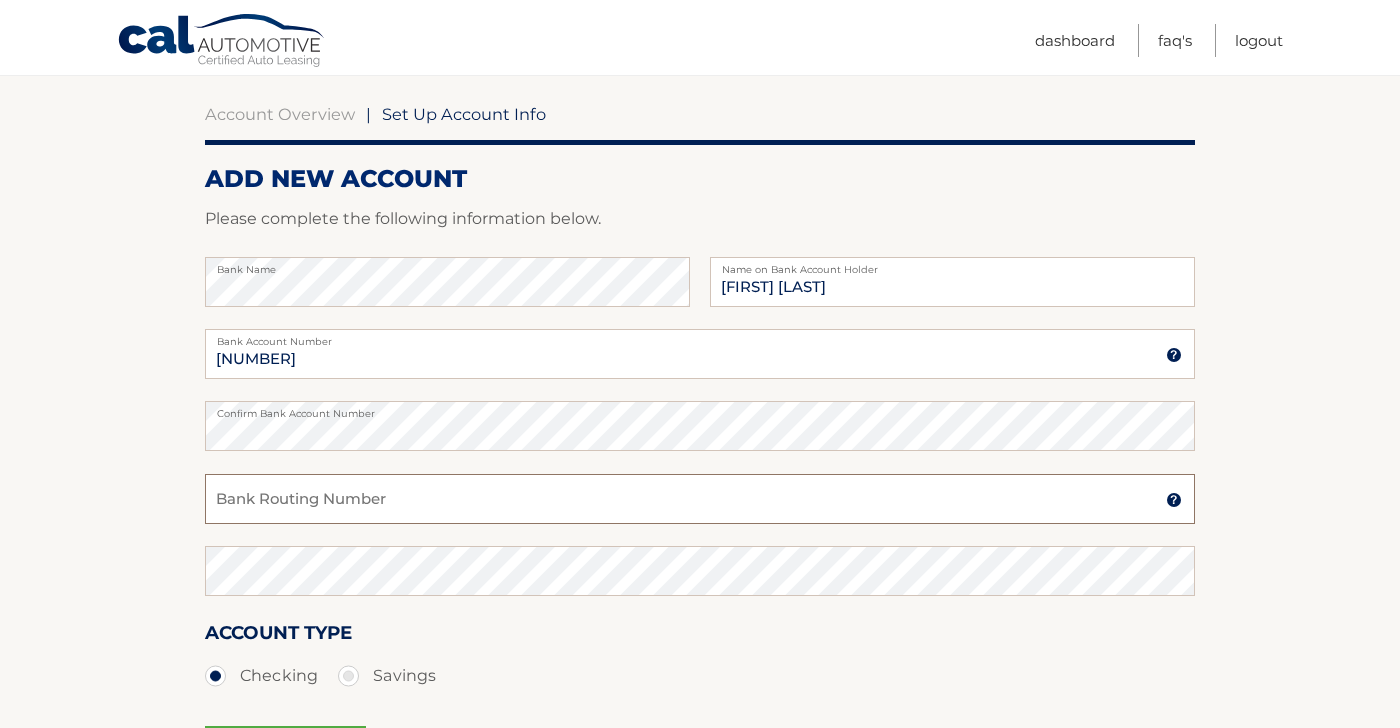 click on "Bank Routing Number" at bounding box center [700, 499] 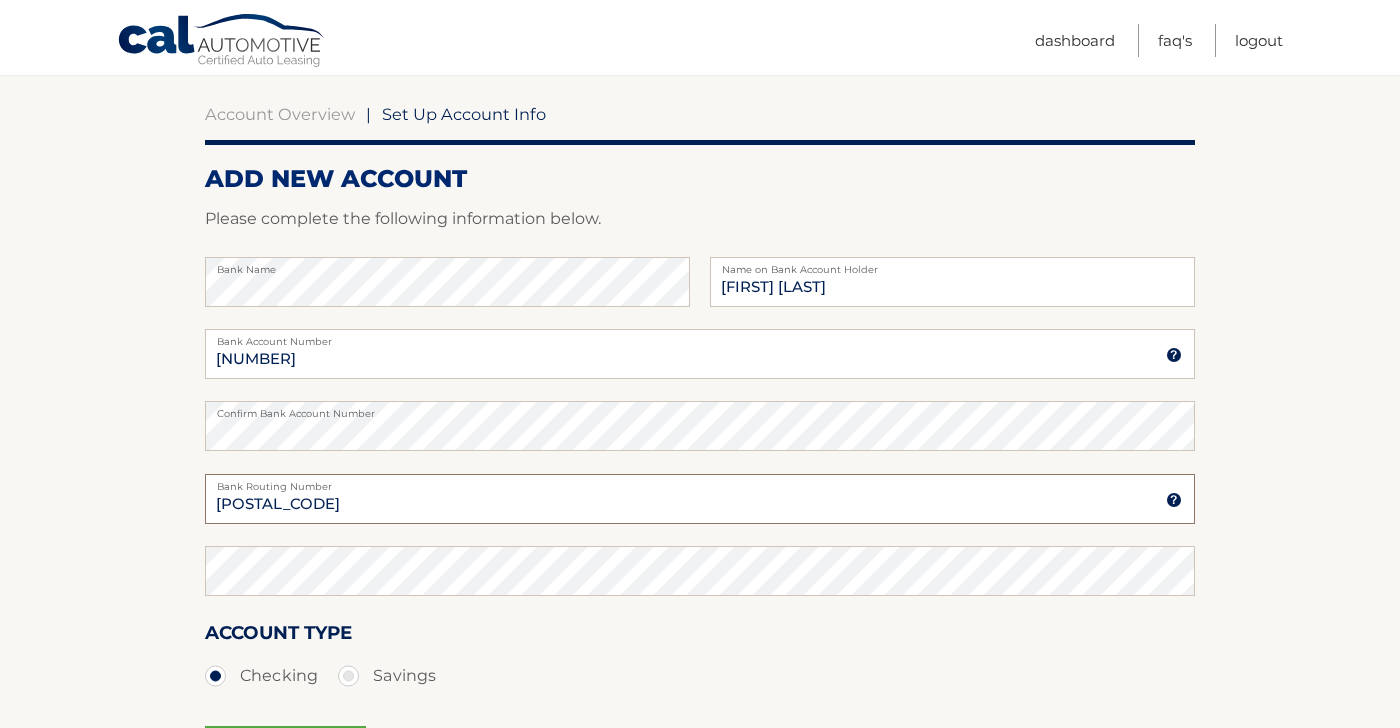 type on "[POSTAL_CODE]" 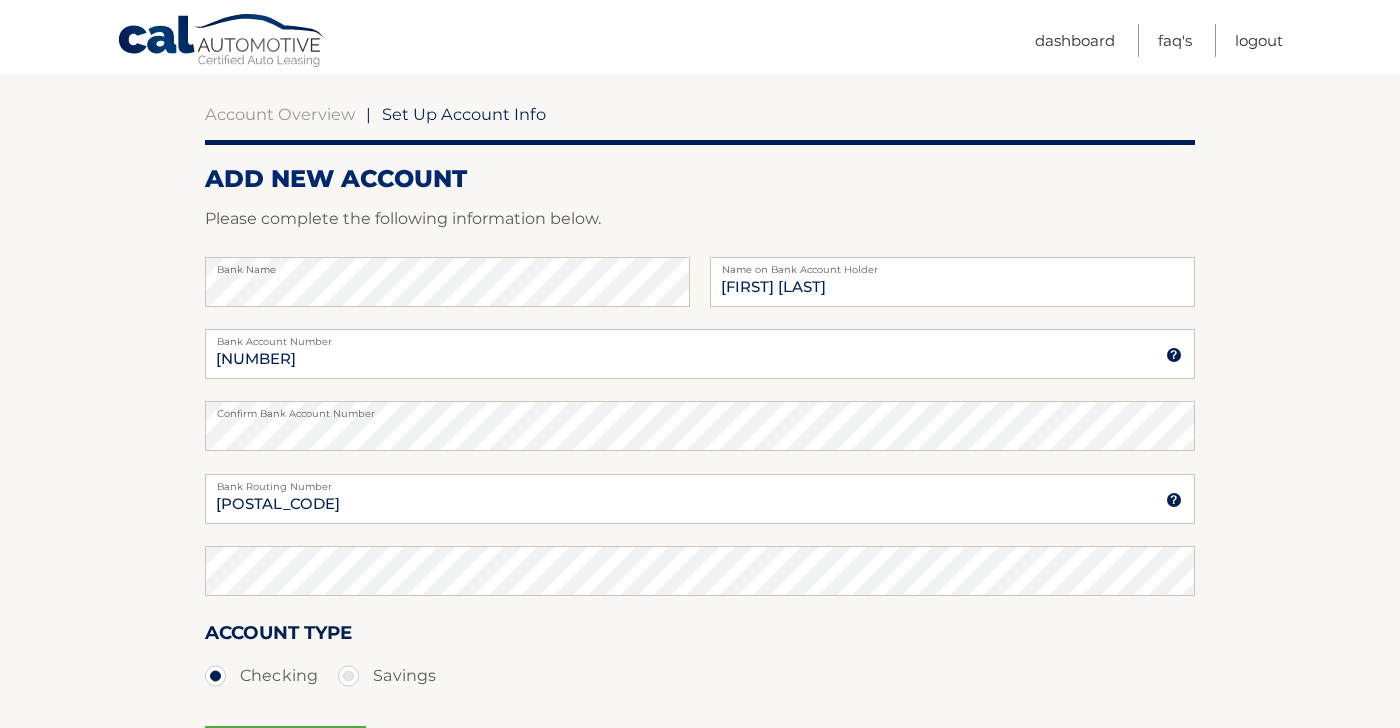 scroll, scrollTop: 432, scrollLeft: 0, axis: vertical 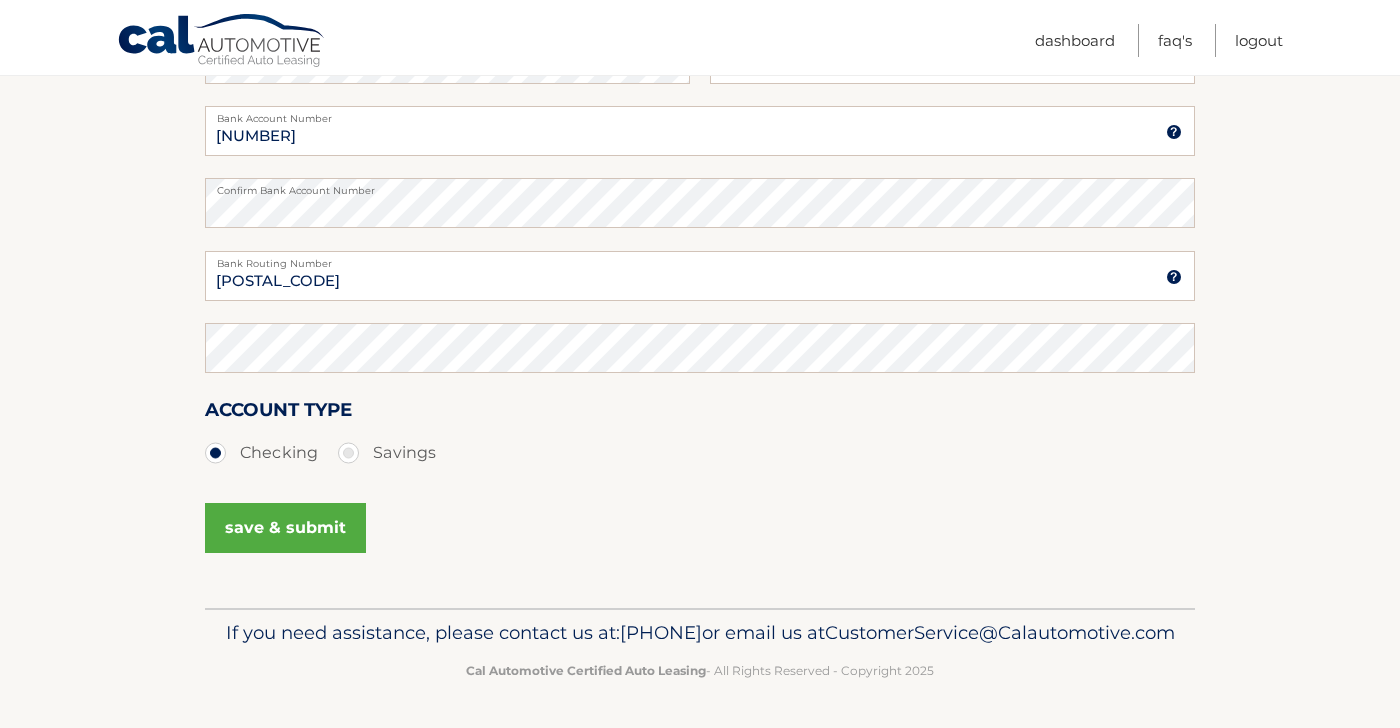 type 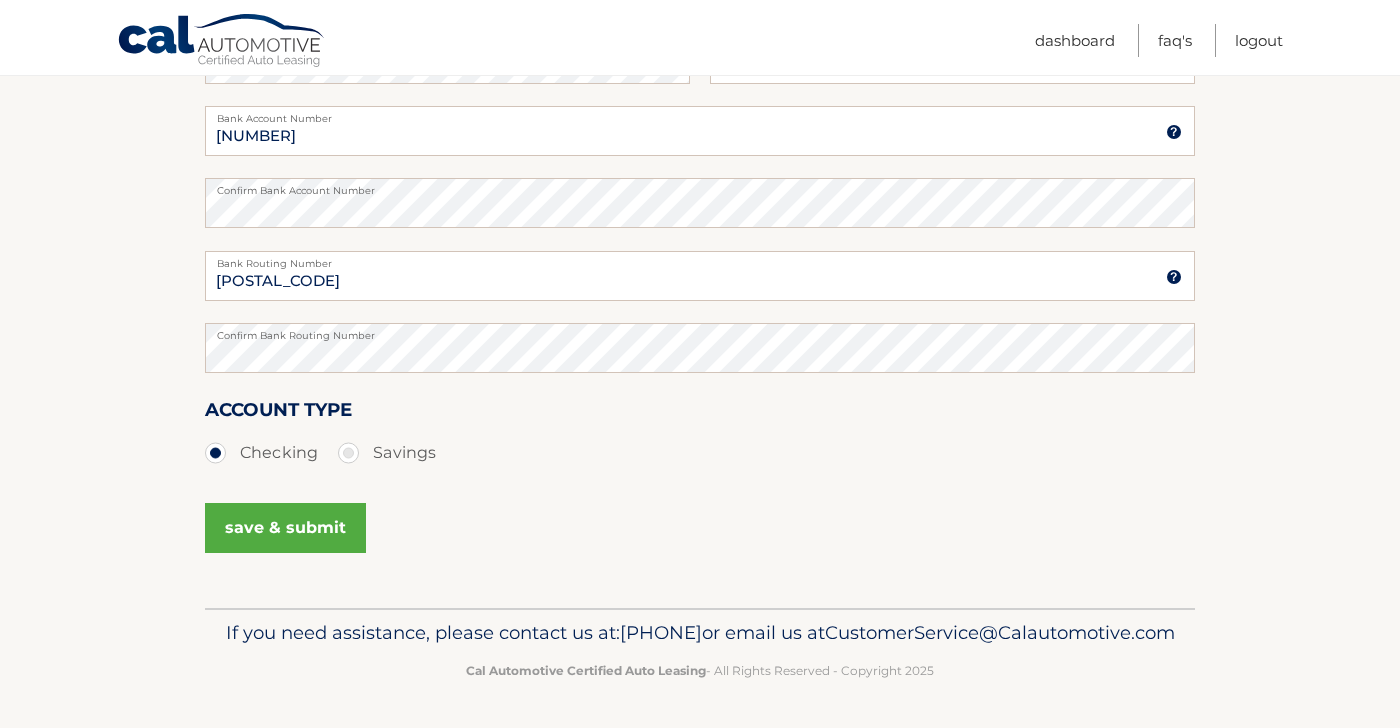click on "save & submit" at bounding box center [285, 528] 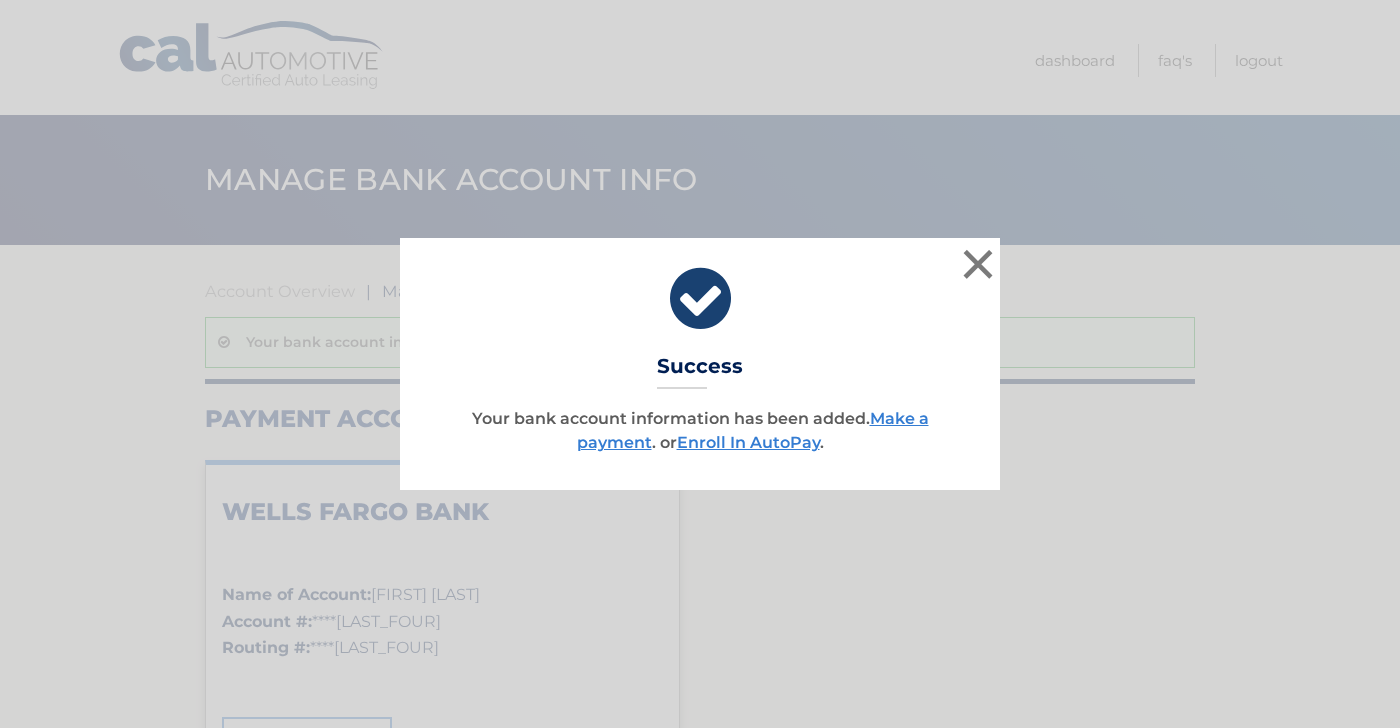 scroll, scrollTop: 0, scrollLeft: 0, axis: both 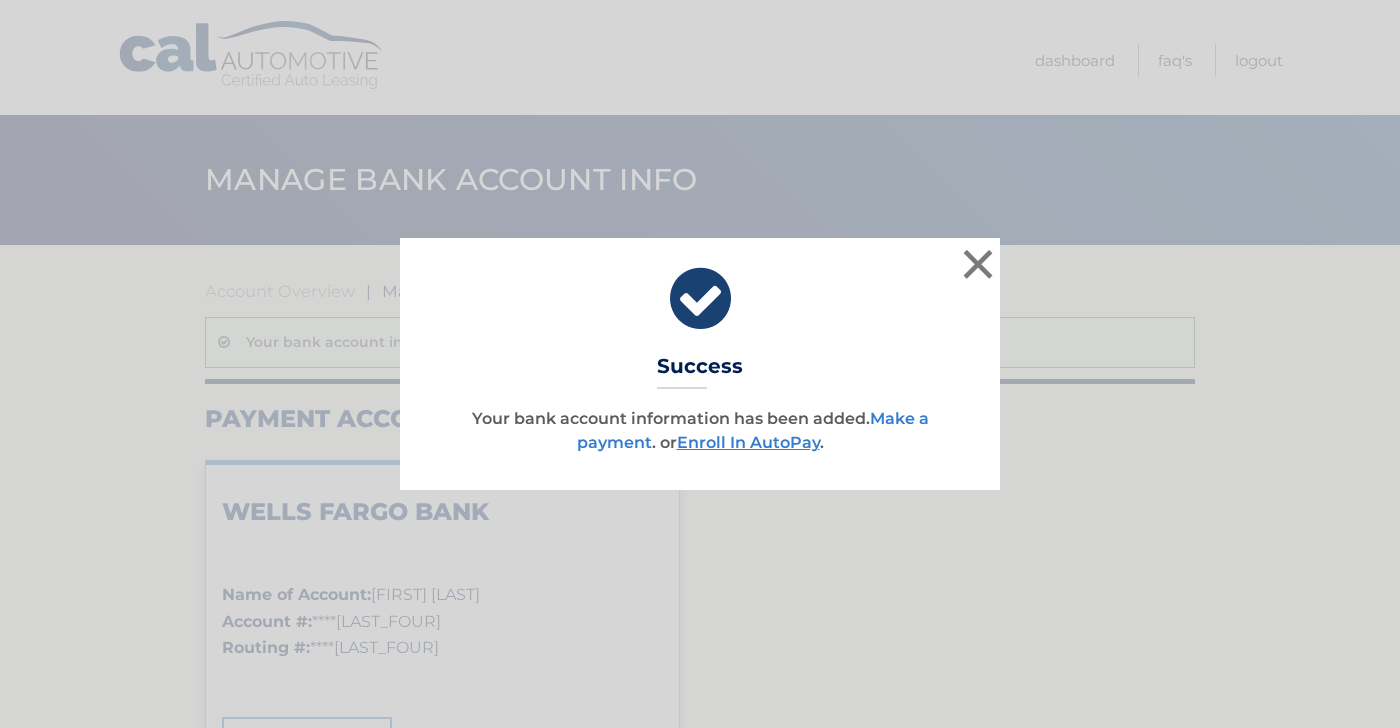 click on "Make a payment" at bounding box center [753, 430] 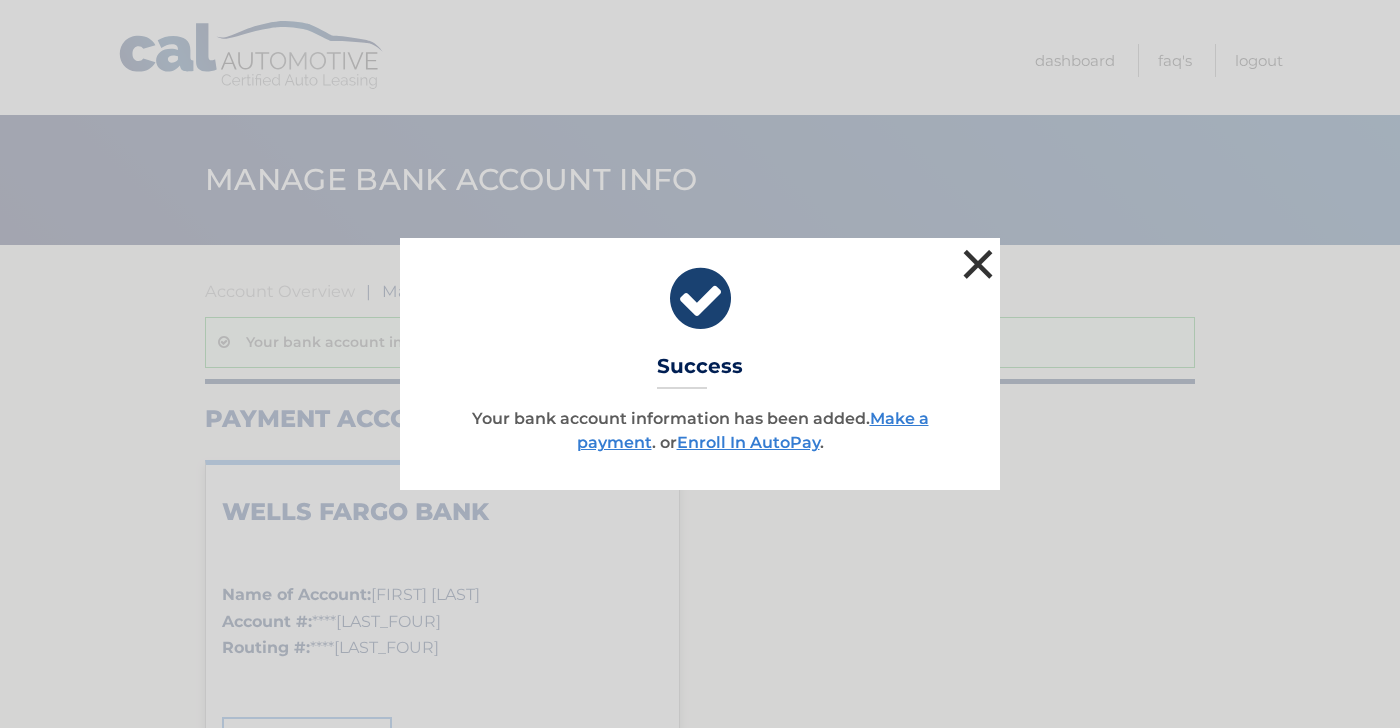 click on "×" at bounding box center (978, 264) 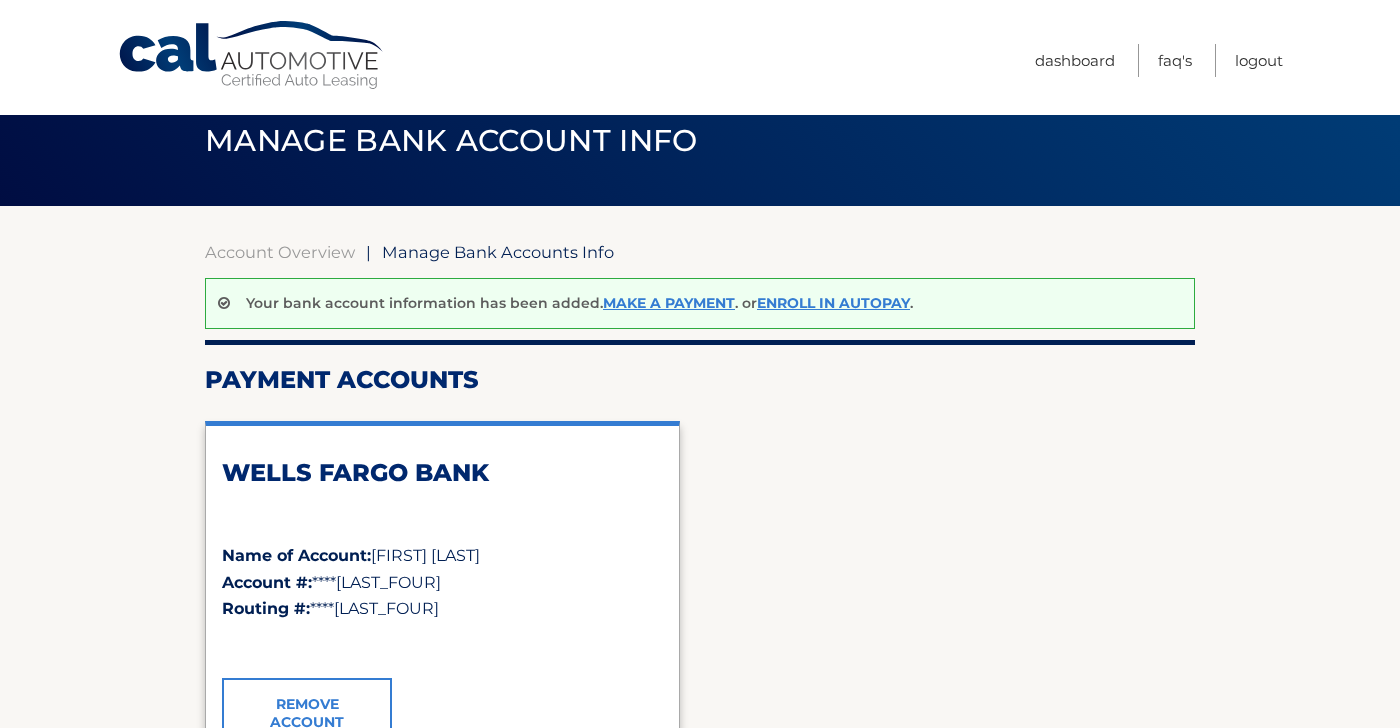 scroll, scrollTop: 47, scrollLeft: 0, axis: vertical 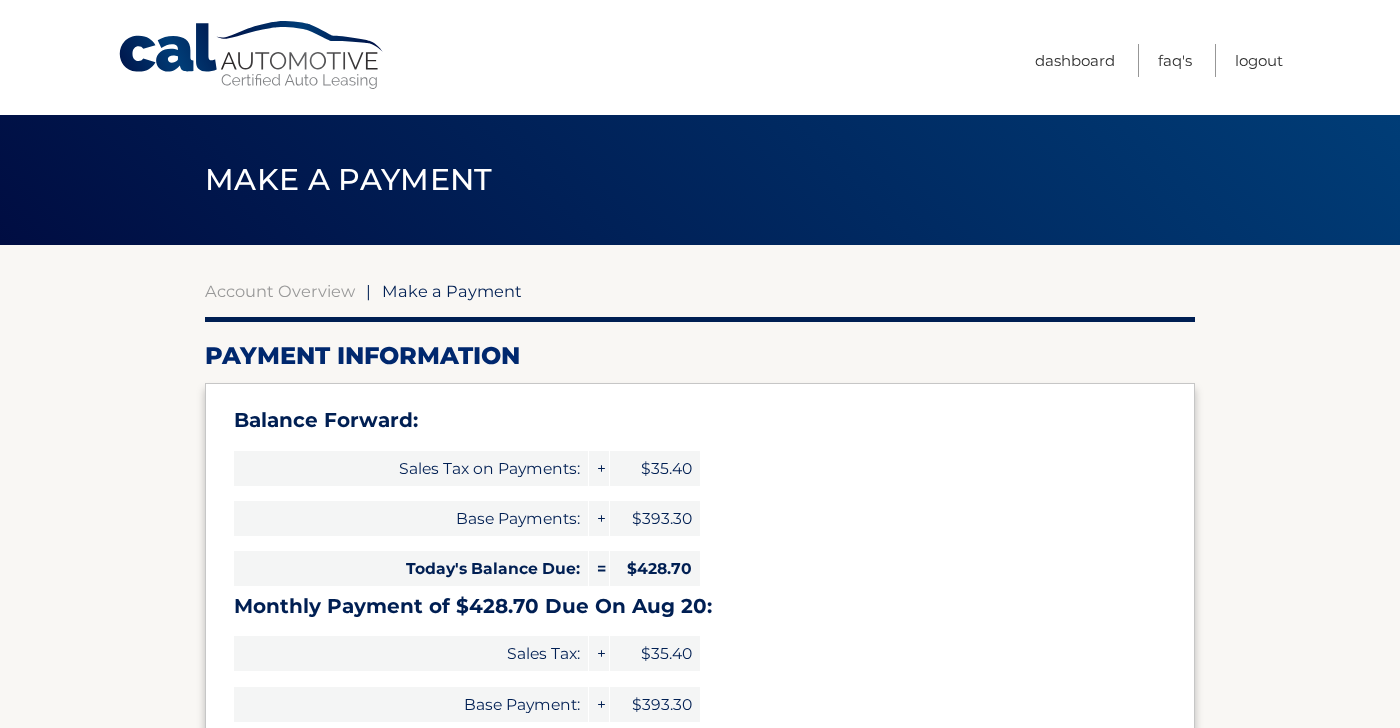 select on "ZjAwYjRiOWYtMTJlYy00MGZjLWE2NmYtZjU3ODM4OWNkNDFl" 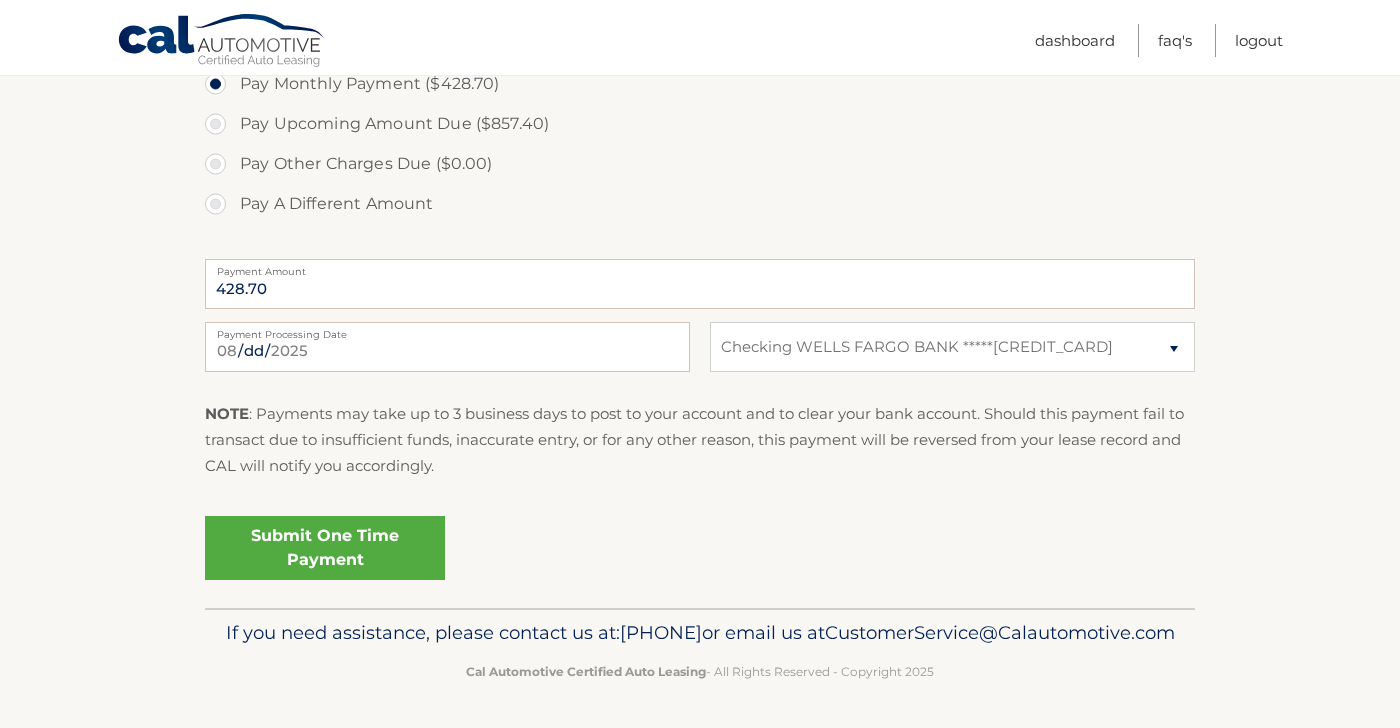scroll, scrollTop: 830, scrollLeft: 0, axis: vertical 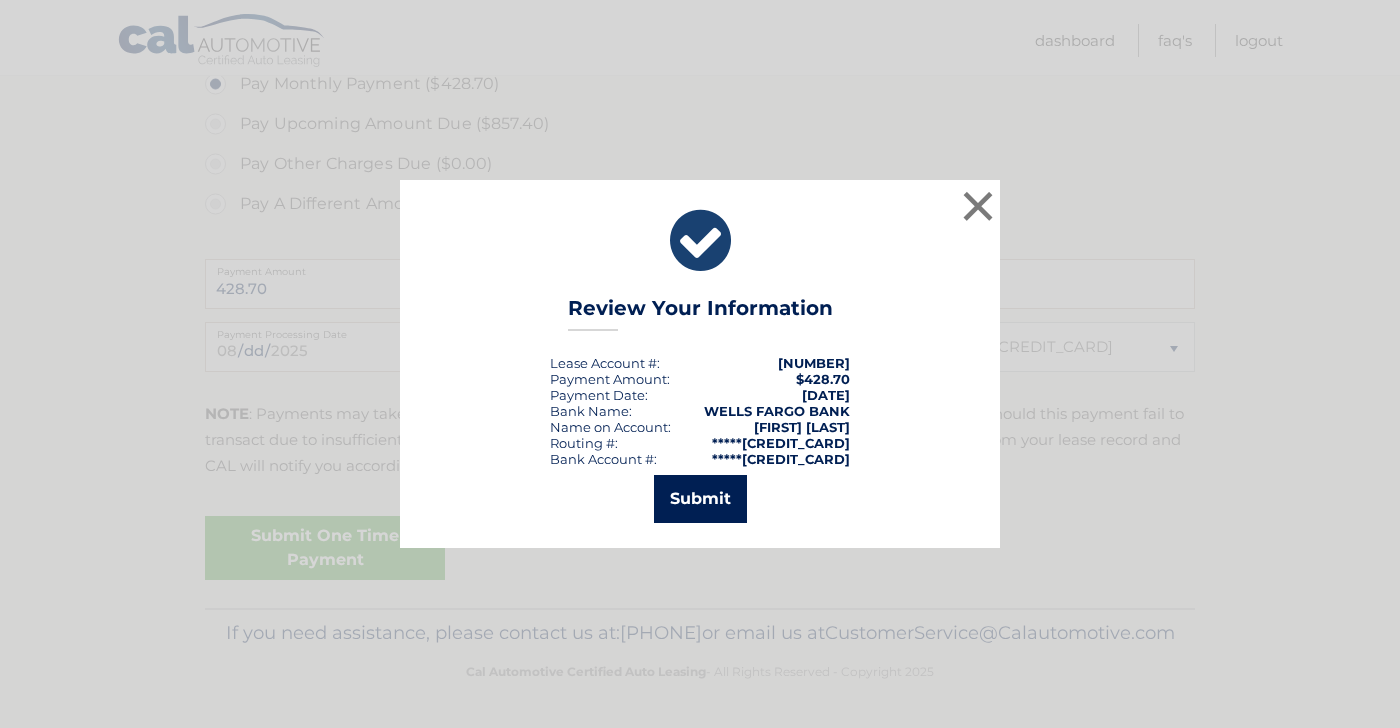 click on "Submit" at bounding box center [700, 499] 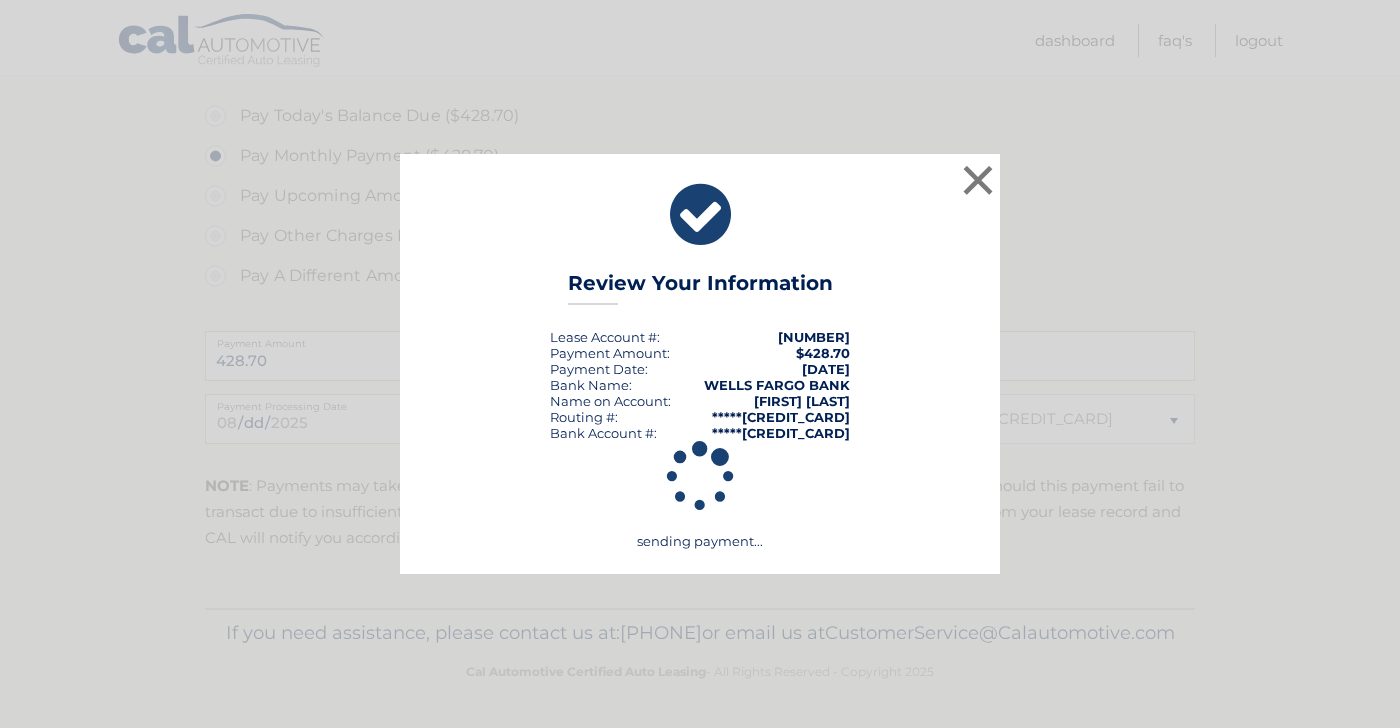 scroll, scrollTop: 764, scrollLeft: 0, axis: vertical 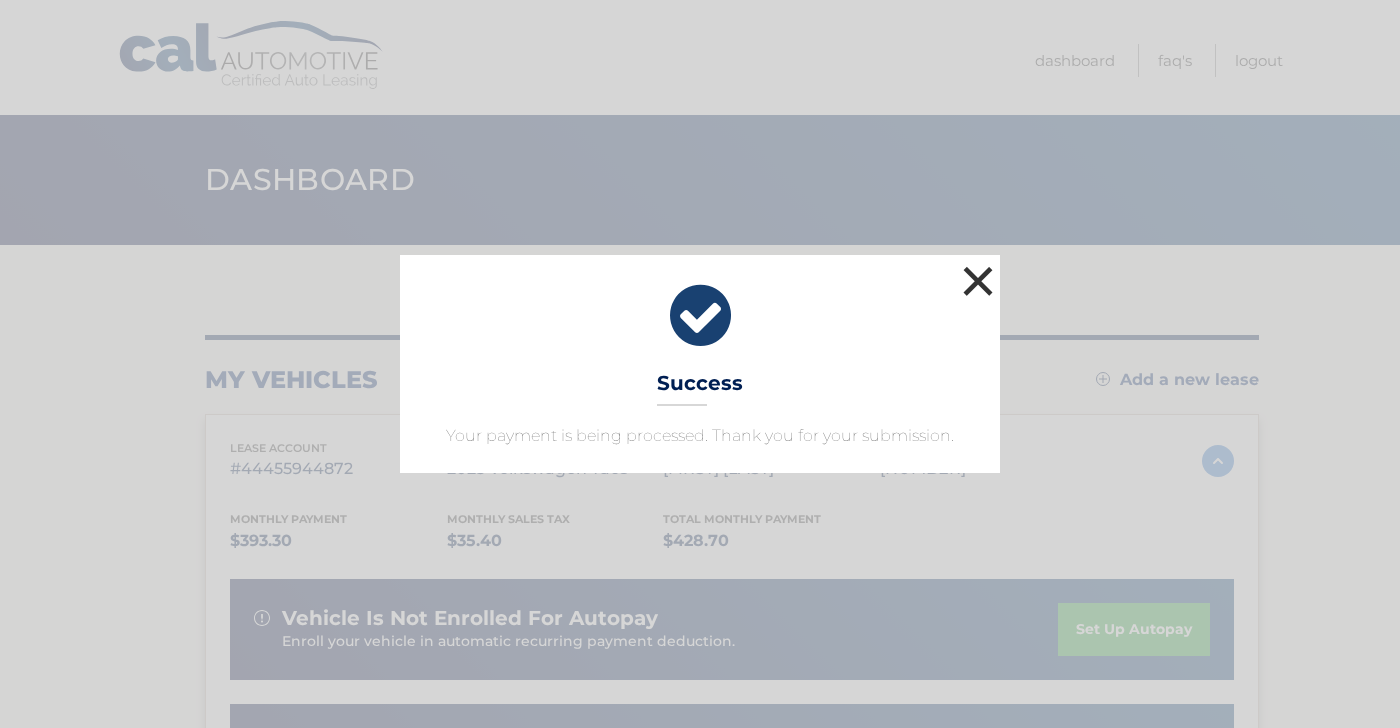 click on "×" at bounding box center [978, 281] 